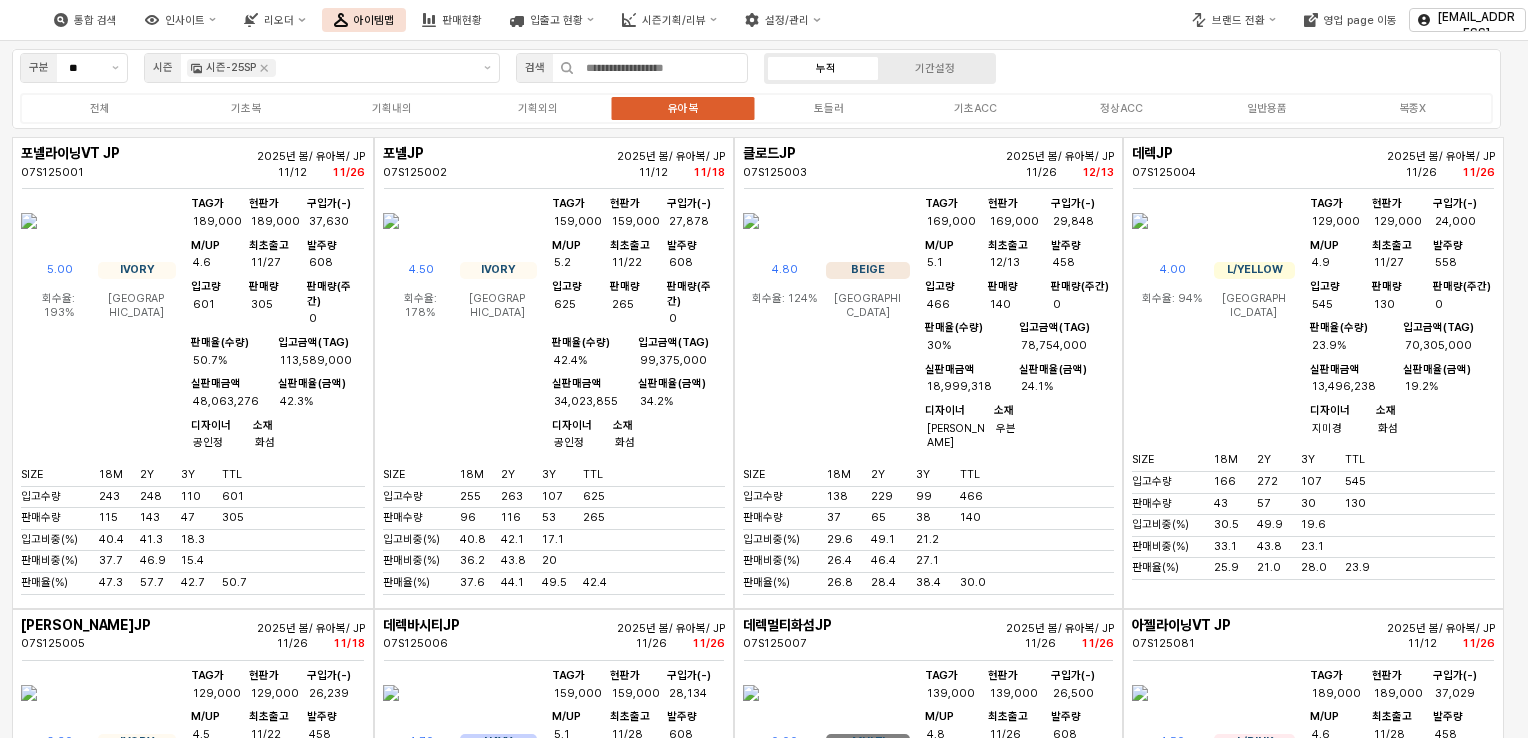 scroll, scrollTop: 0, scrollLeft: 0, axis: both 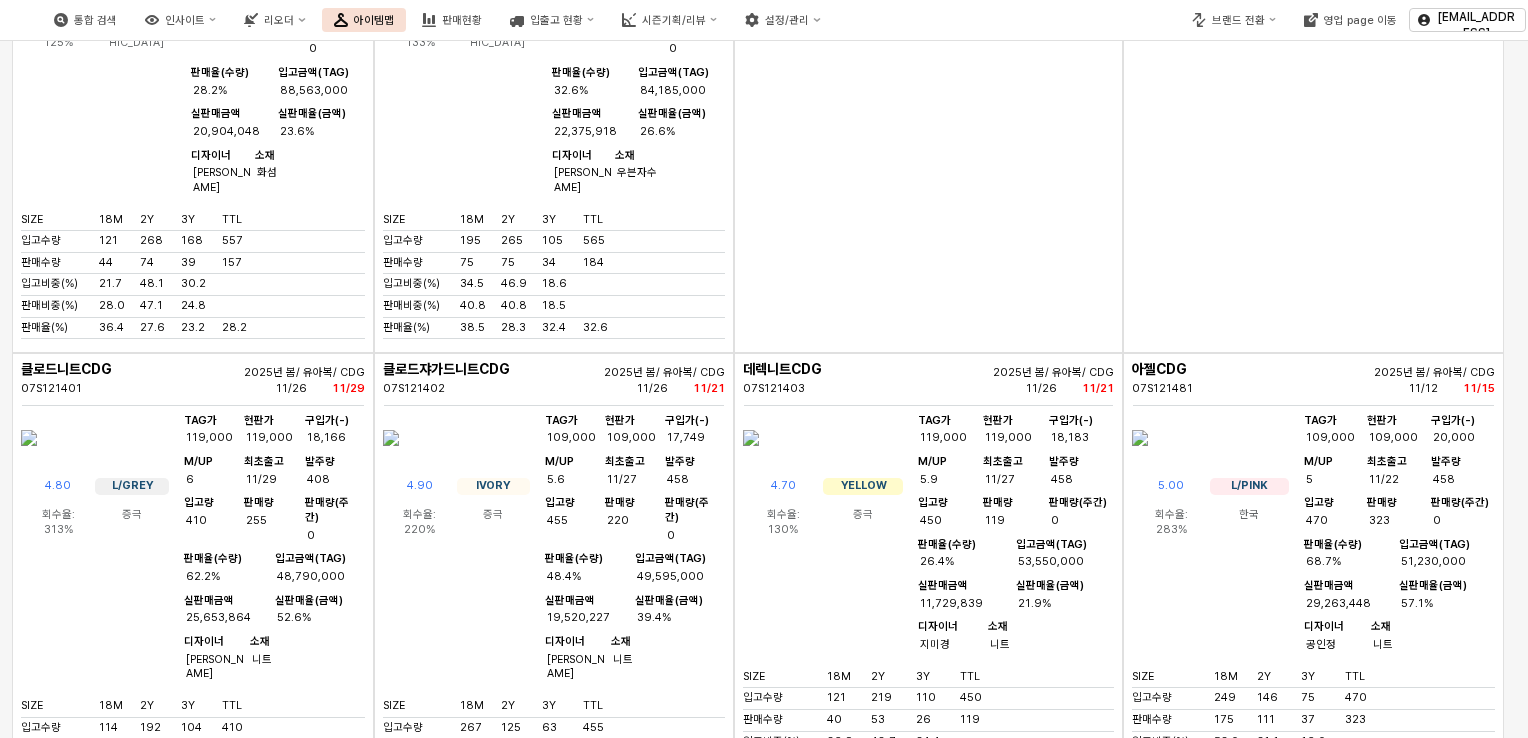 click at bounding box center [644, 328] 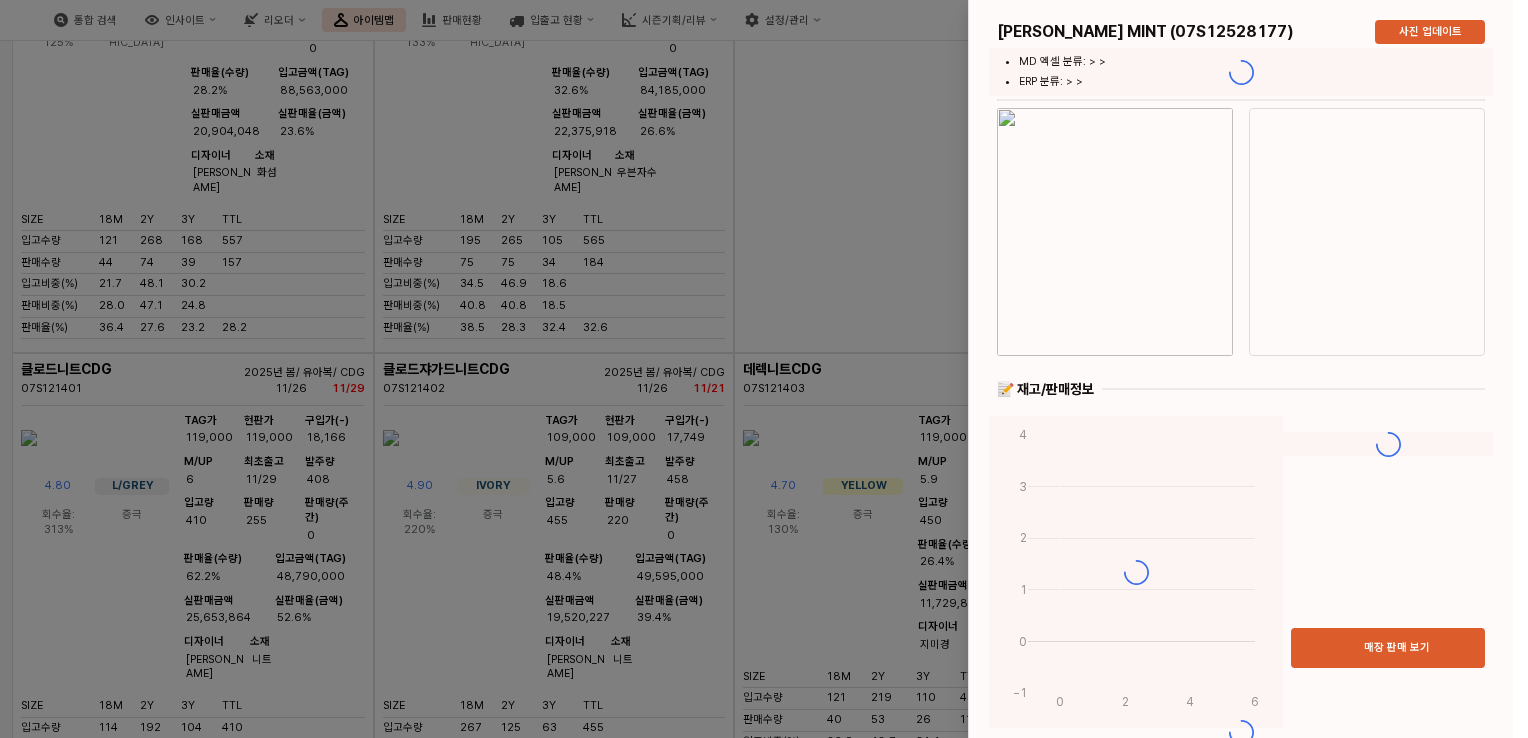 click at bounding box center (764, 369) 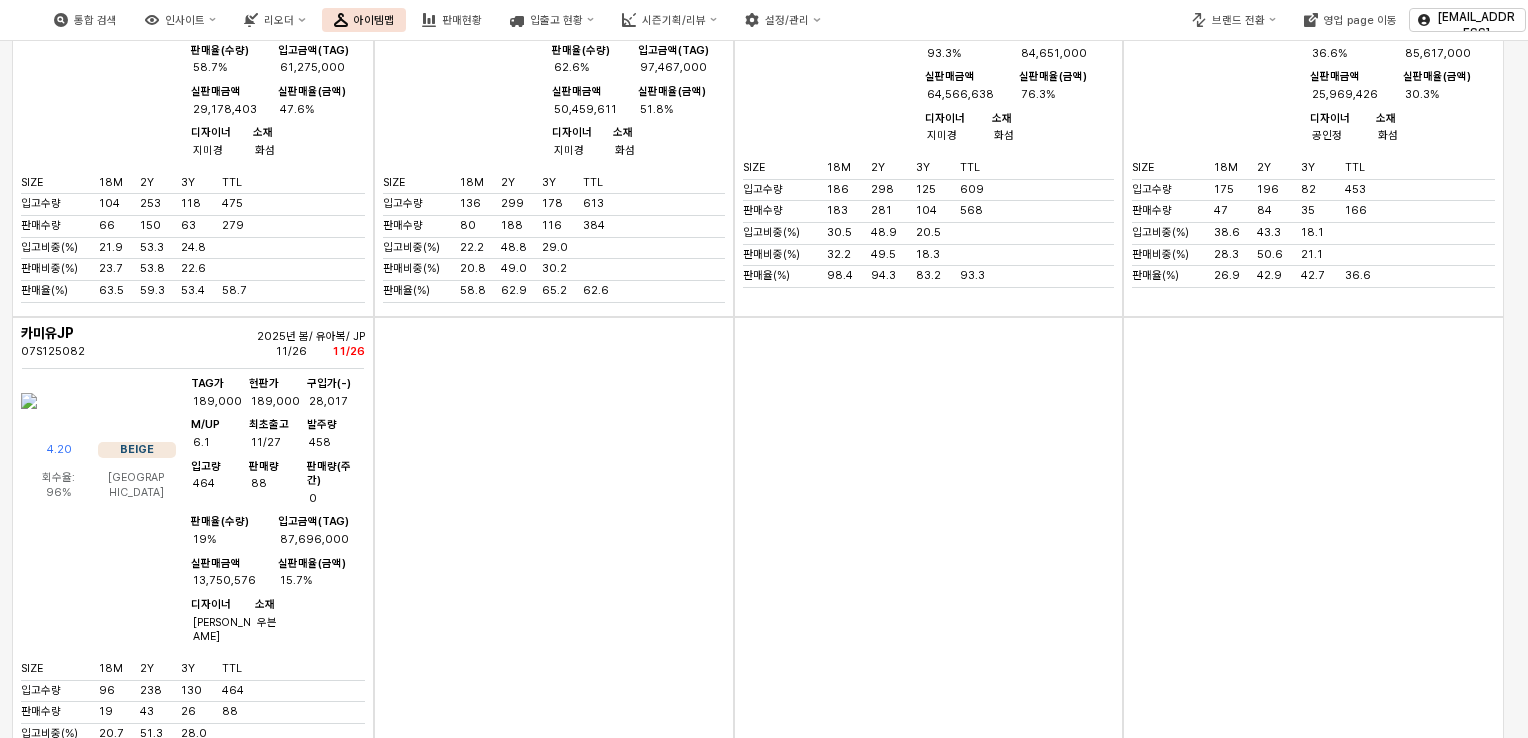 scroll, scrollTop: 800, scrollLeft: 0, axis: vertical 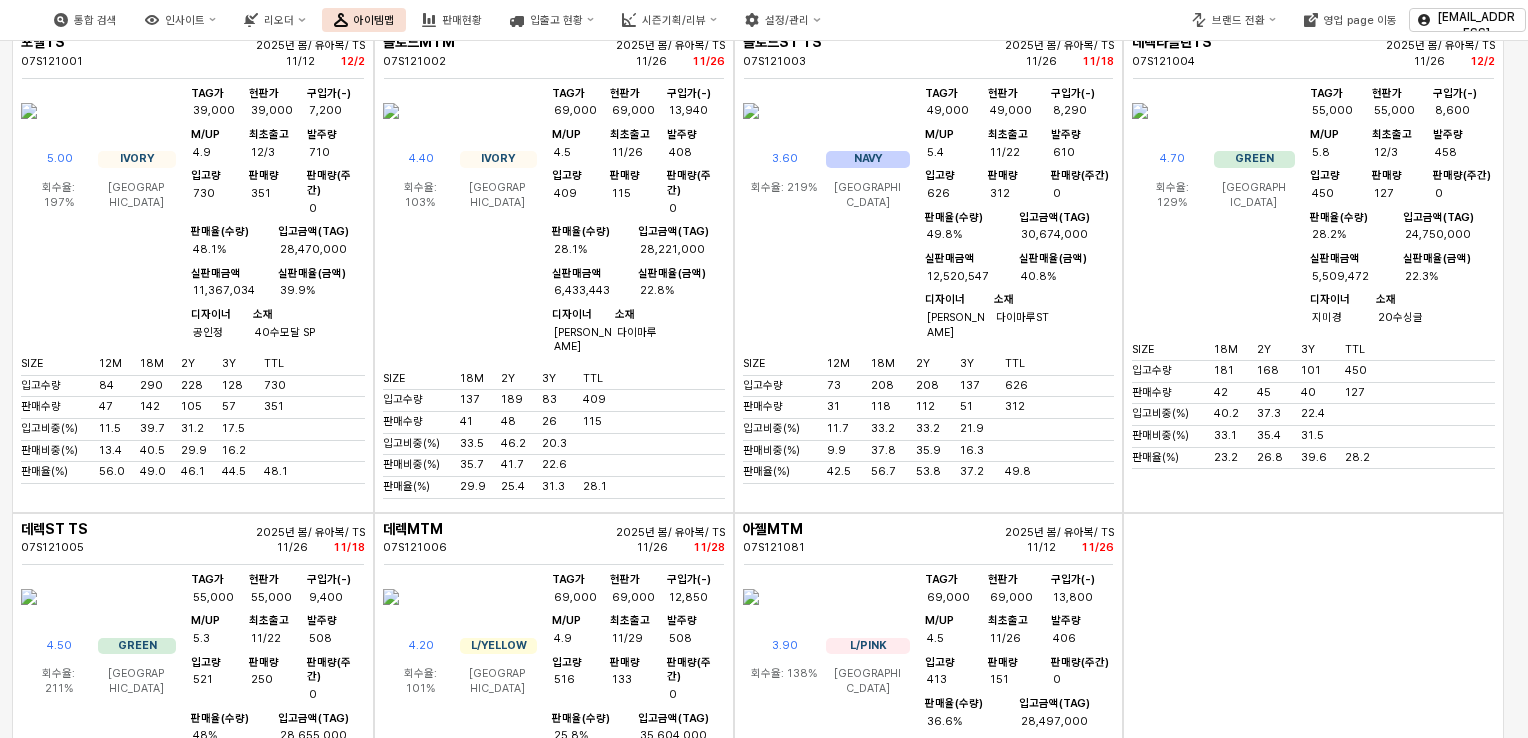 click at bounding box center [1313, 749] 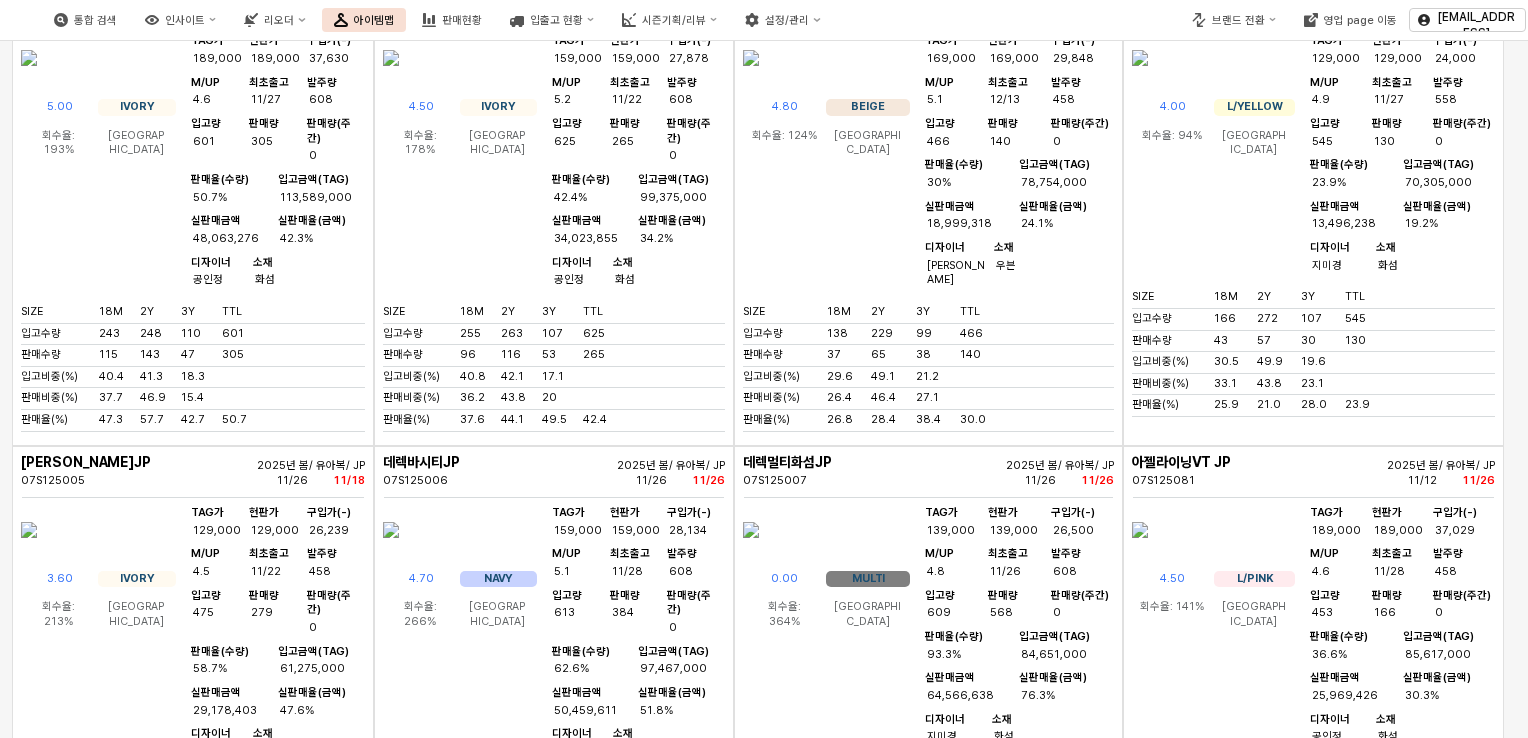 scroll, scrollTop: 0, scrollLeft: 0, axis: both 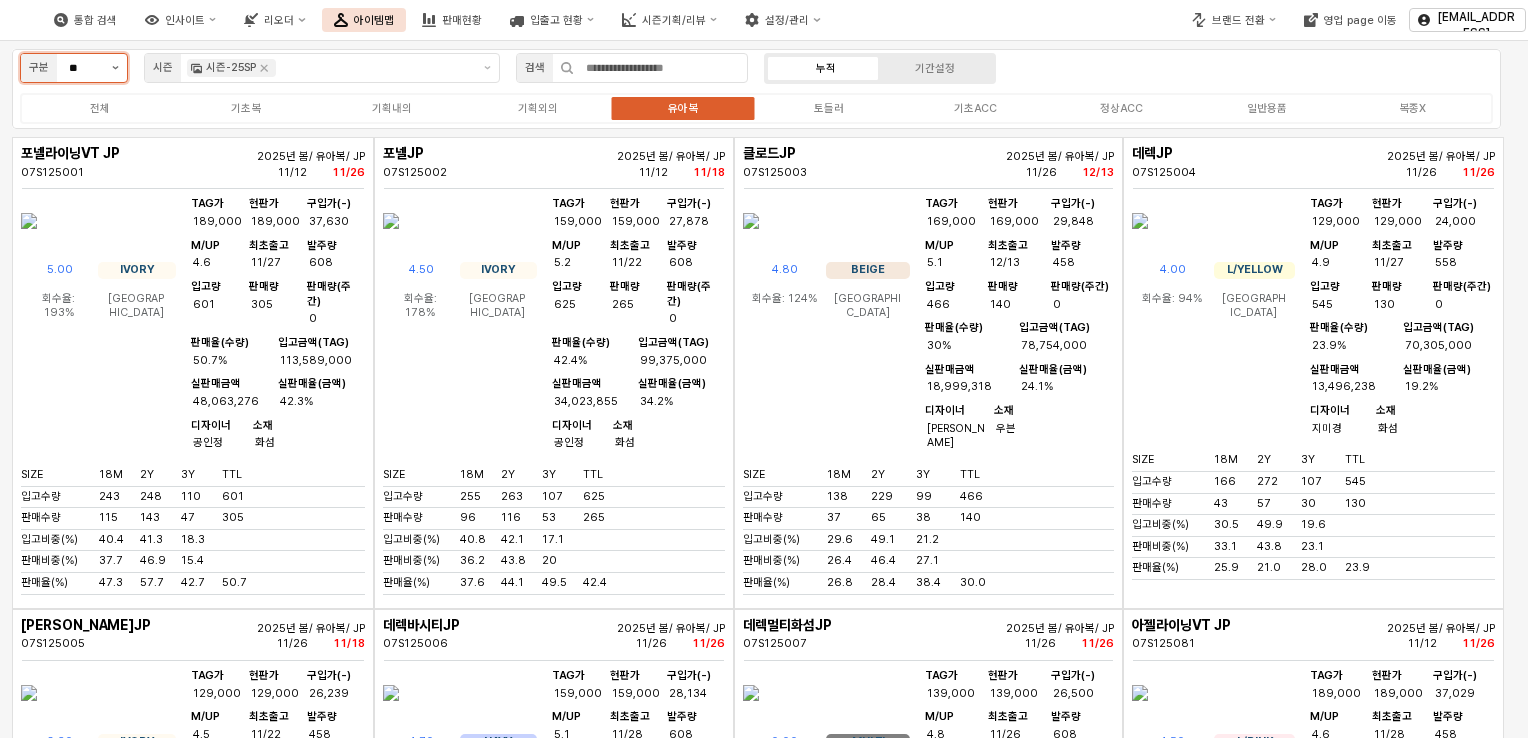 click at bounding box center (115, 68) 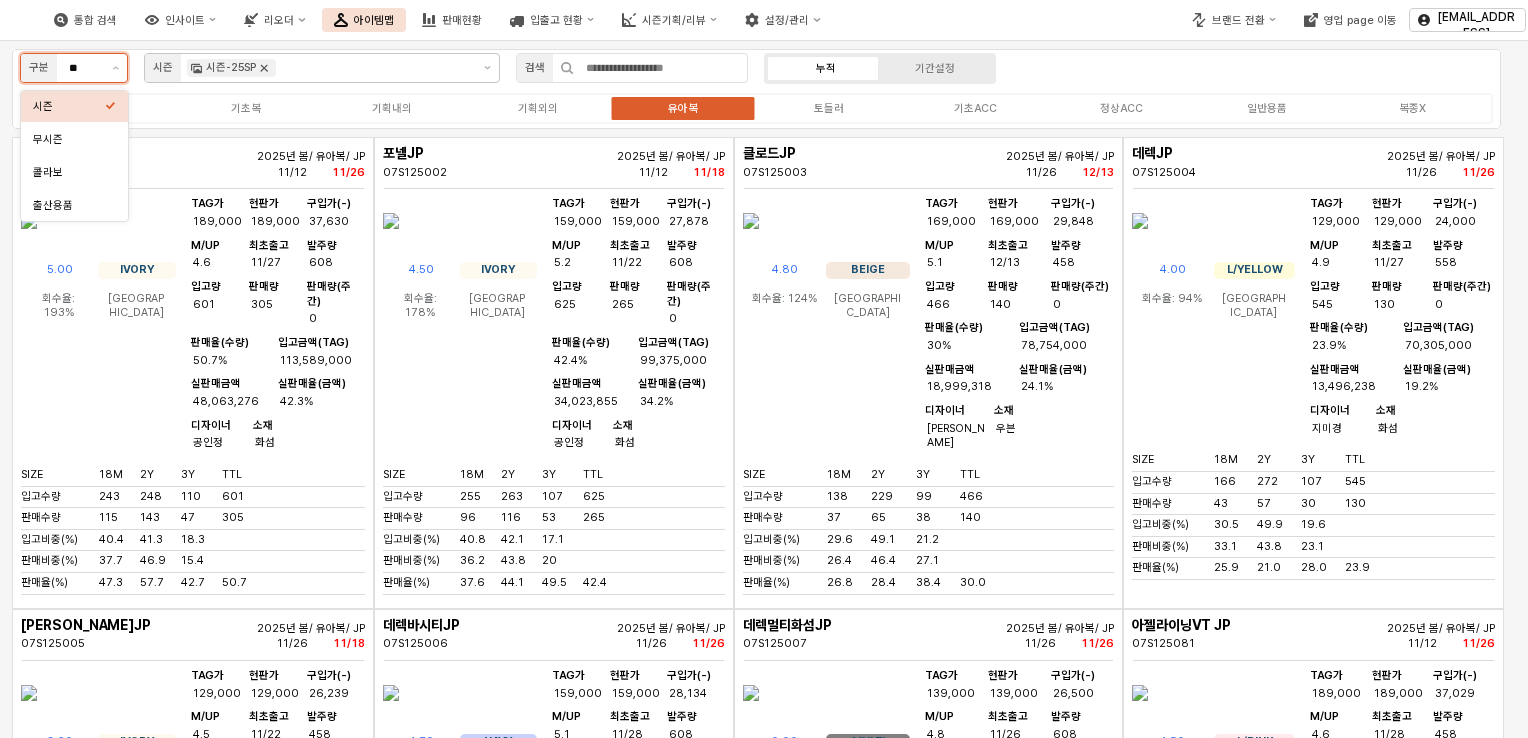 click 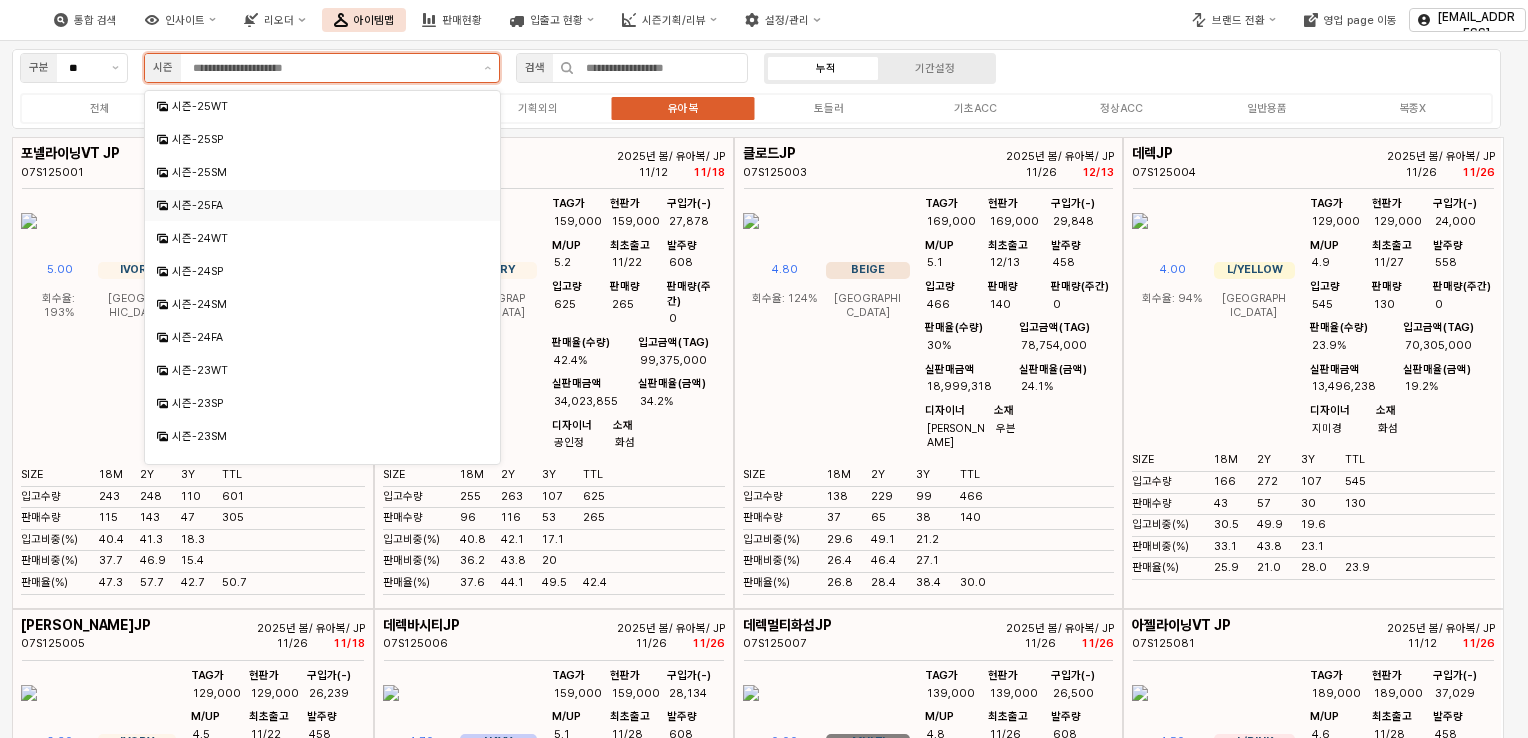 click on "시즌-25FA" at bounding box center (324, 205) 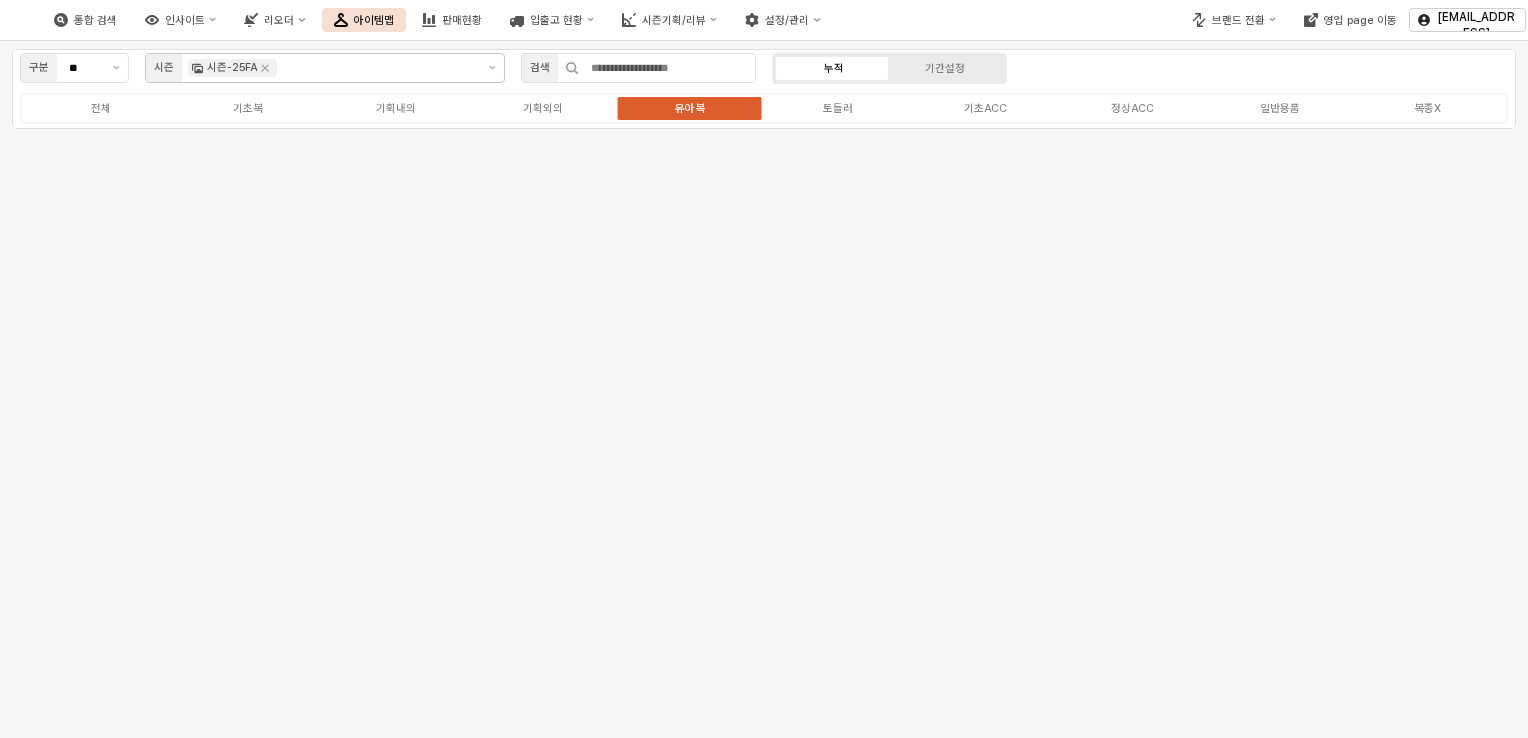 click on "구분 ** 시즌 시즌-25FA 검색 누적 기간설정 전체 기초복 기획내의 기획외의 유아복 토들러 기초ACC 정상ACC 일반용품 복종X" at bounding box center [764, 89] 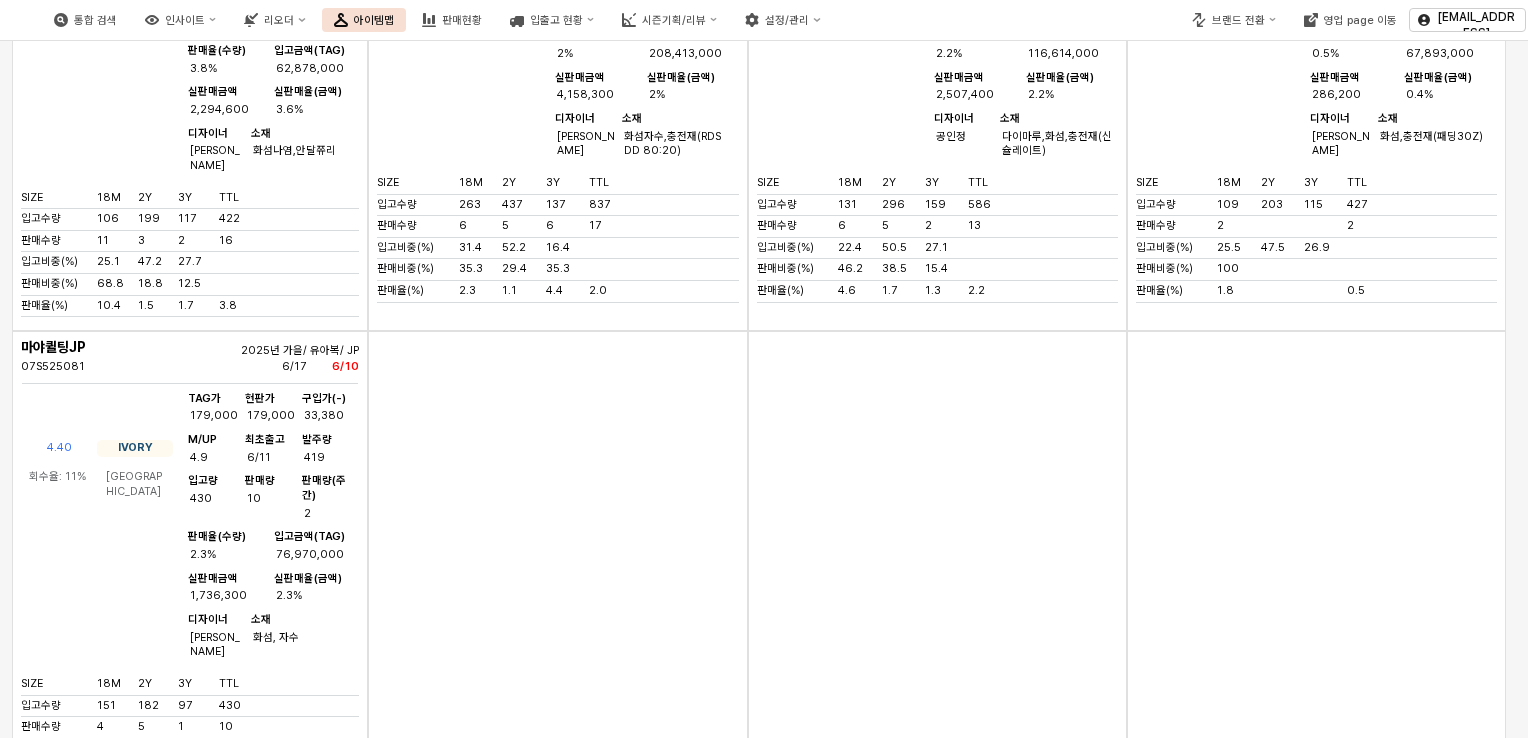 scroll, scrollTop: 400, scrollLeft: 0, axis: vertical 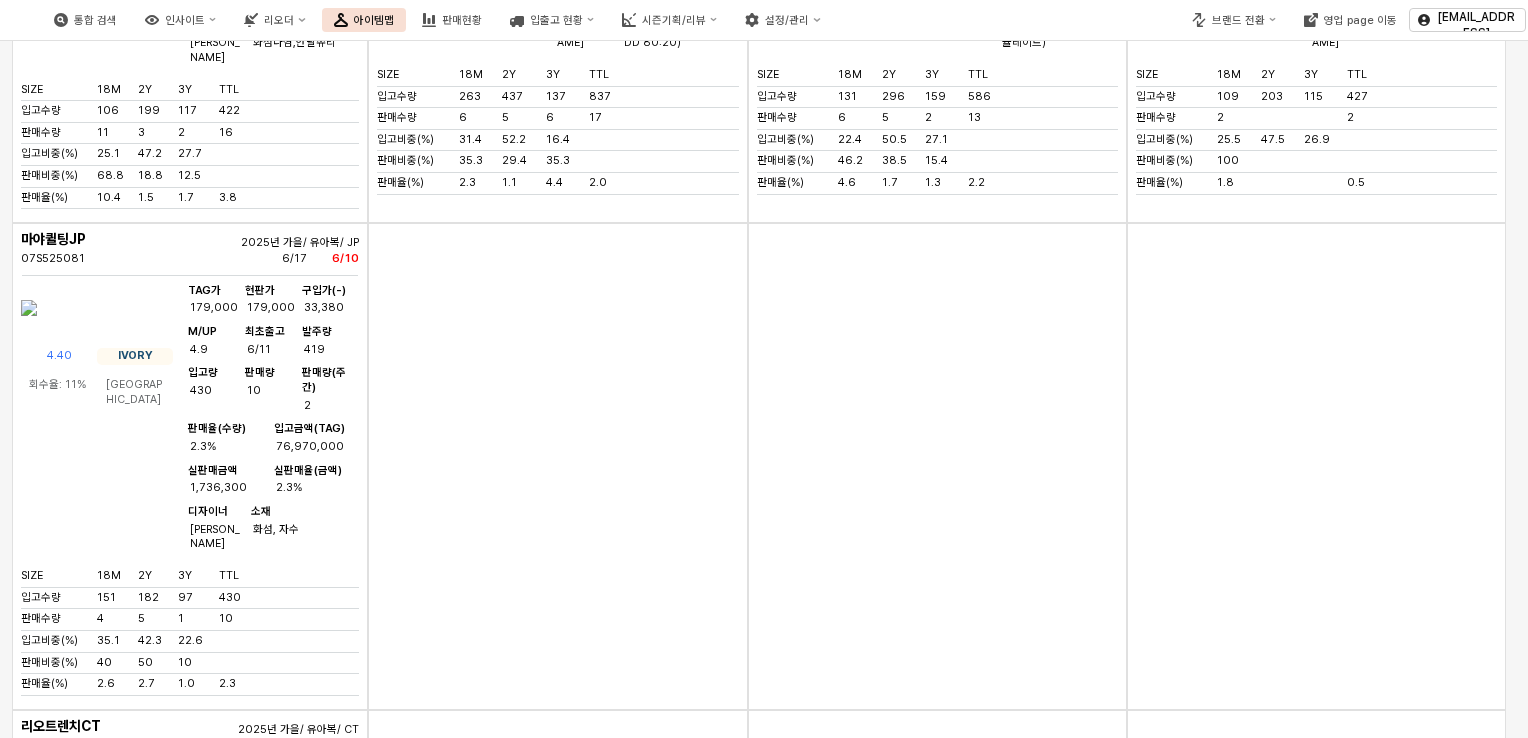 click at bounding box center [29, 308] 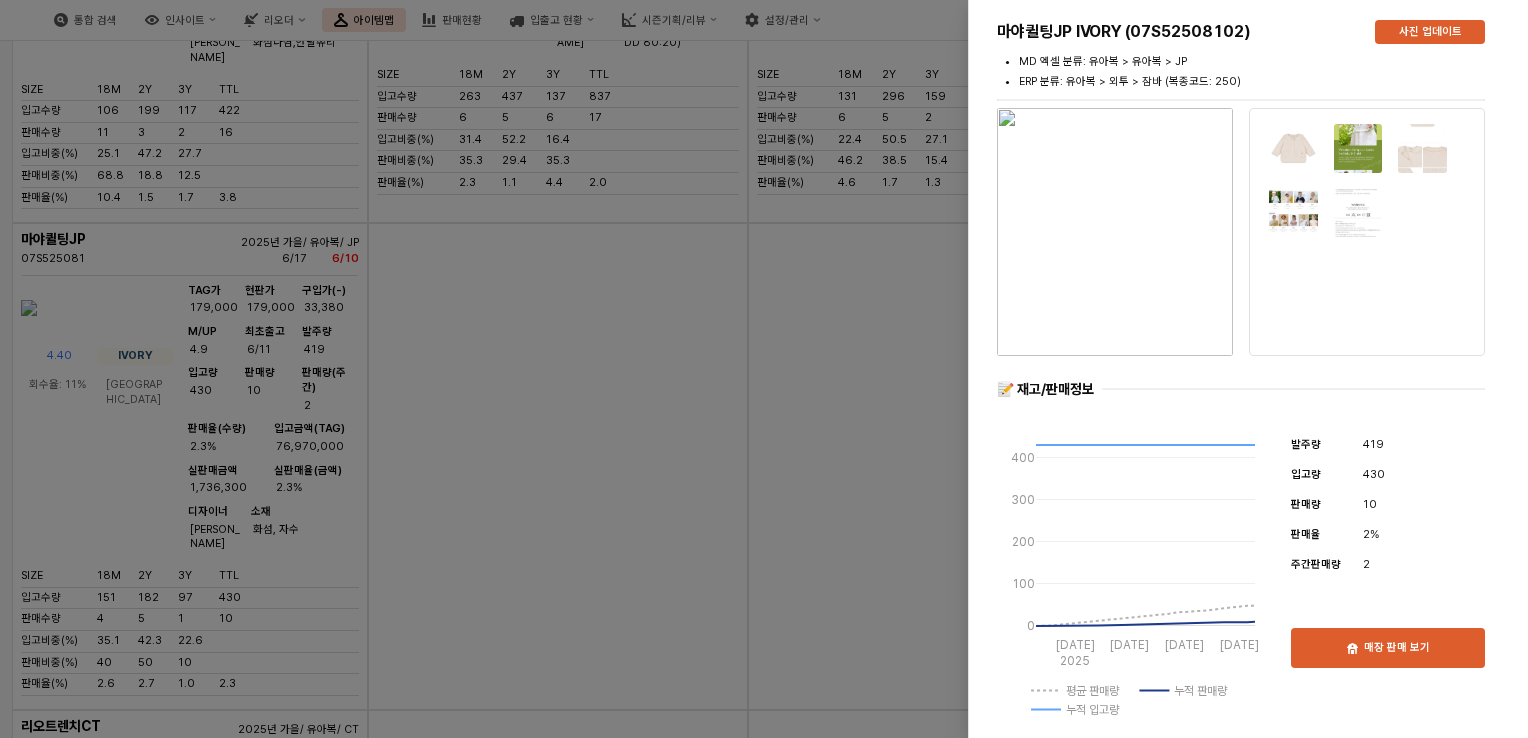 click at bounding box center (764, 369) 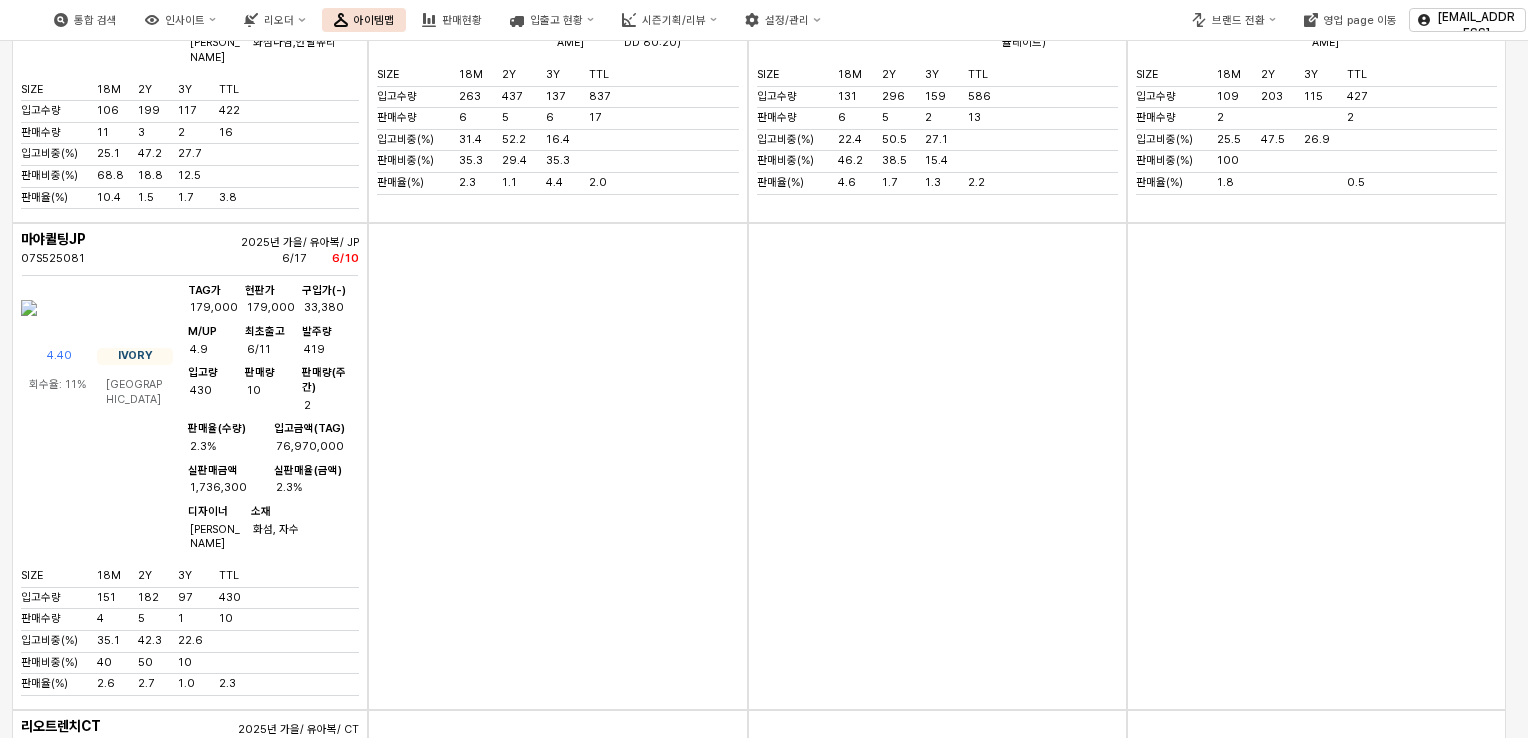 click at bounding box center (558, 466) 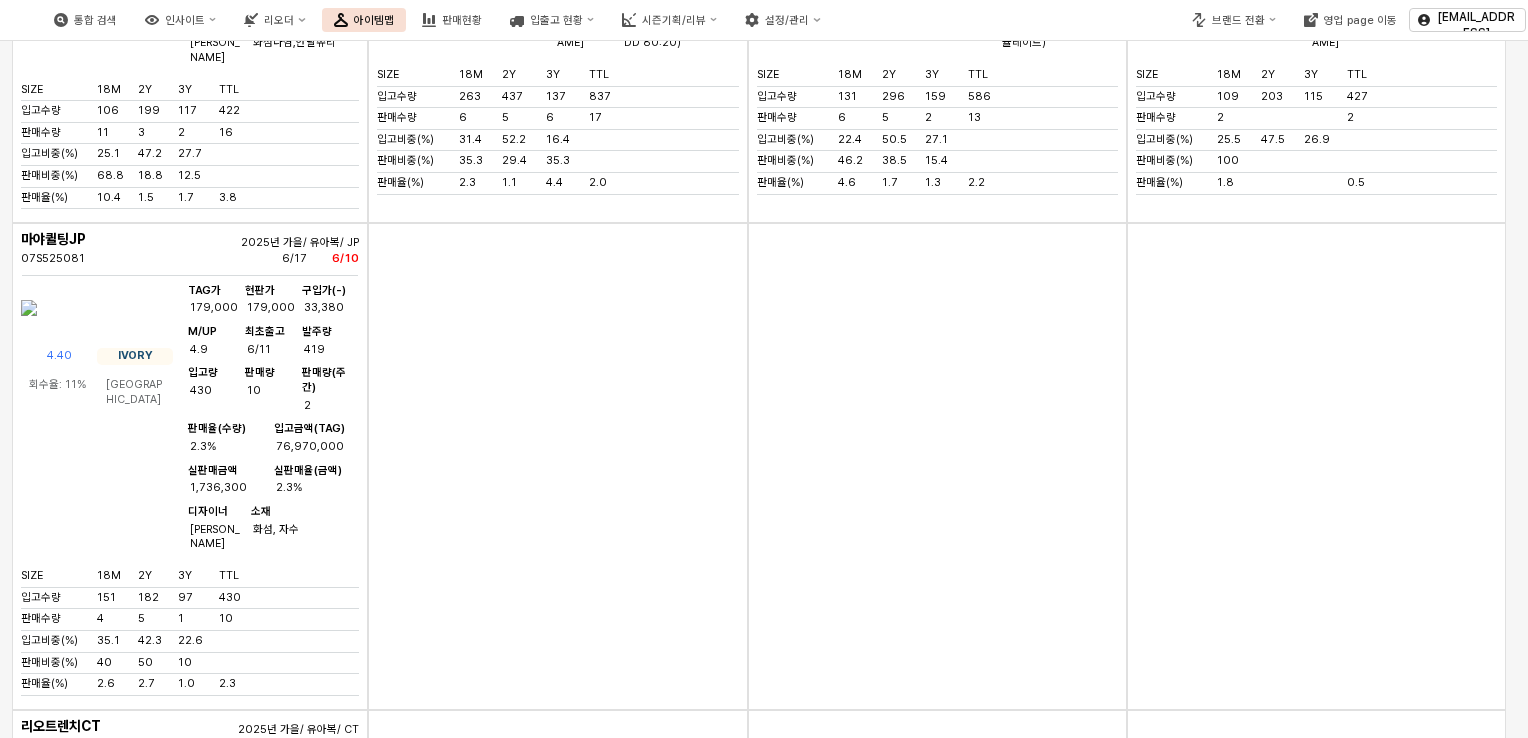 click at bounding box center (697, 140) 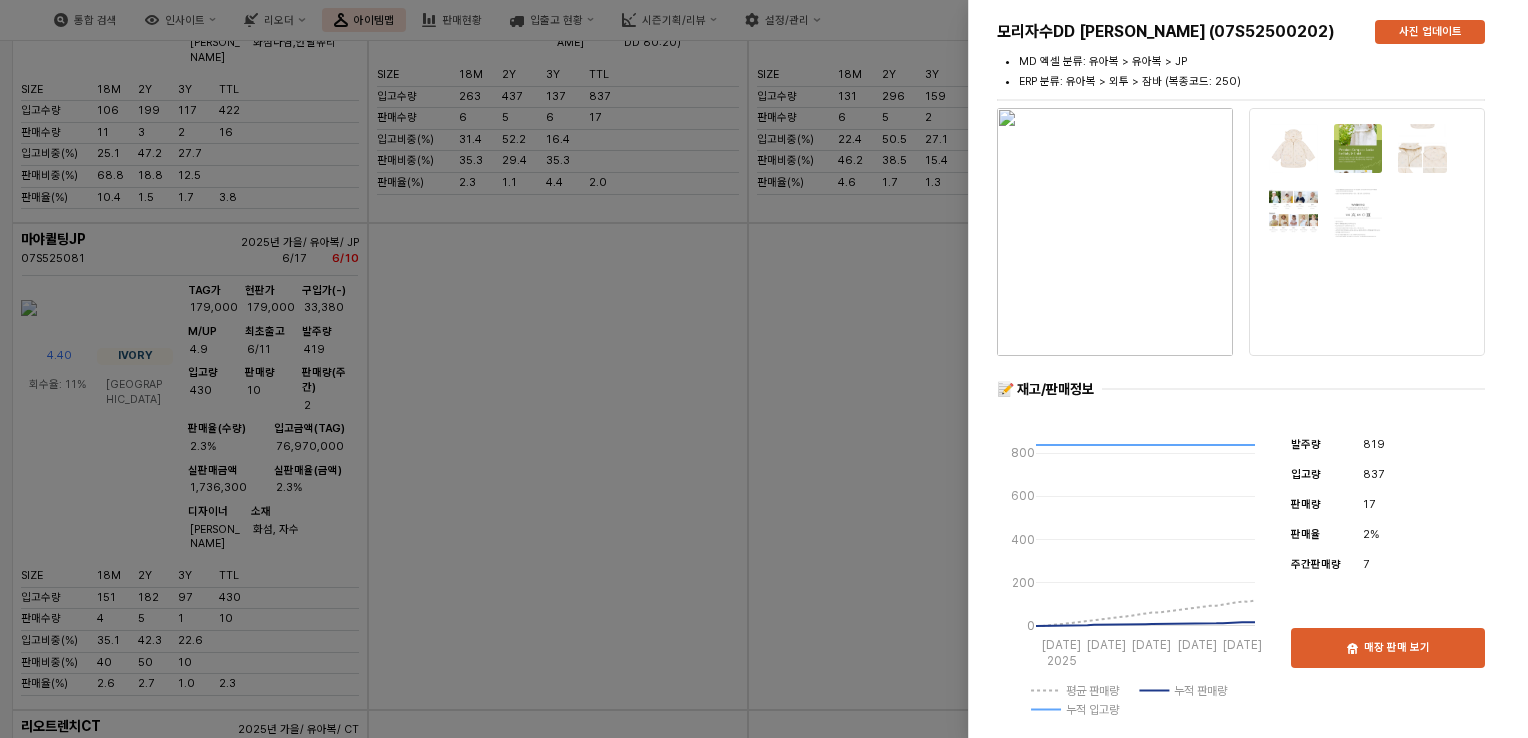 click at bounding box center [764, 369] 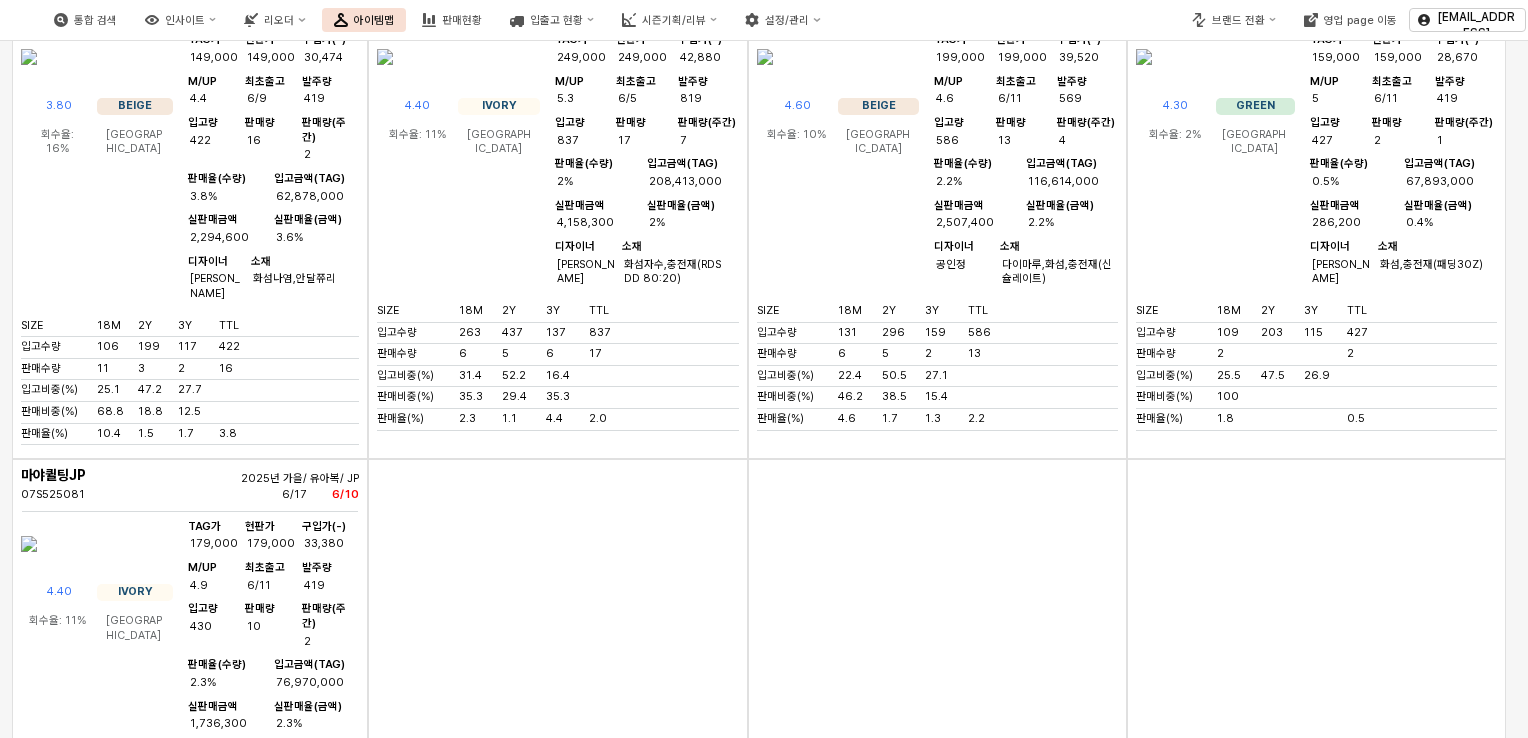 scroll, scrollTop: 0, scrollLeft: 0, axis: both 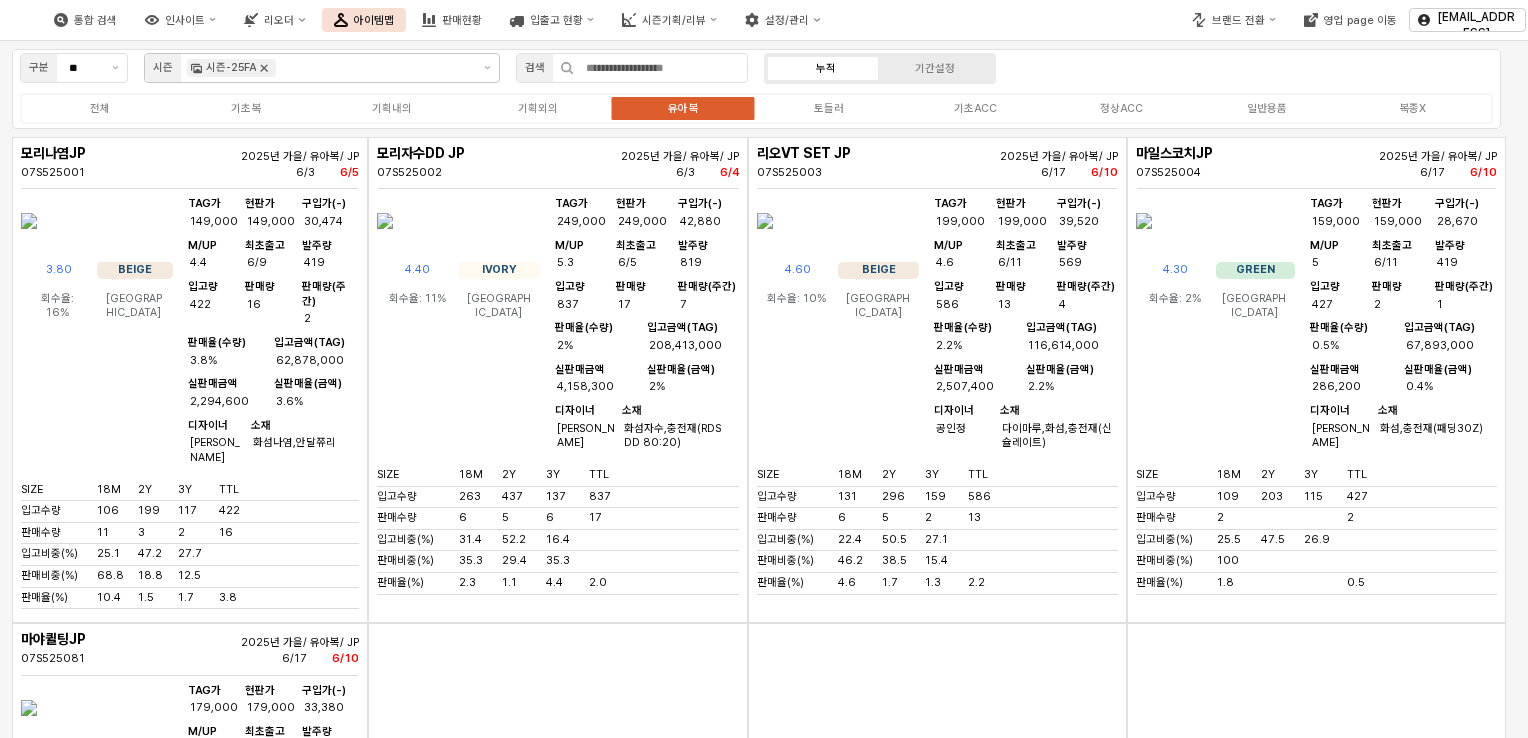 click 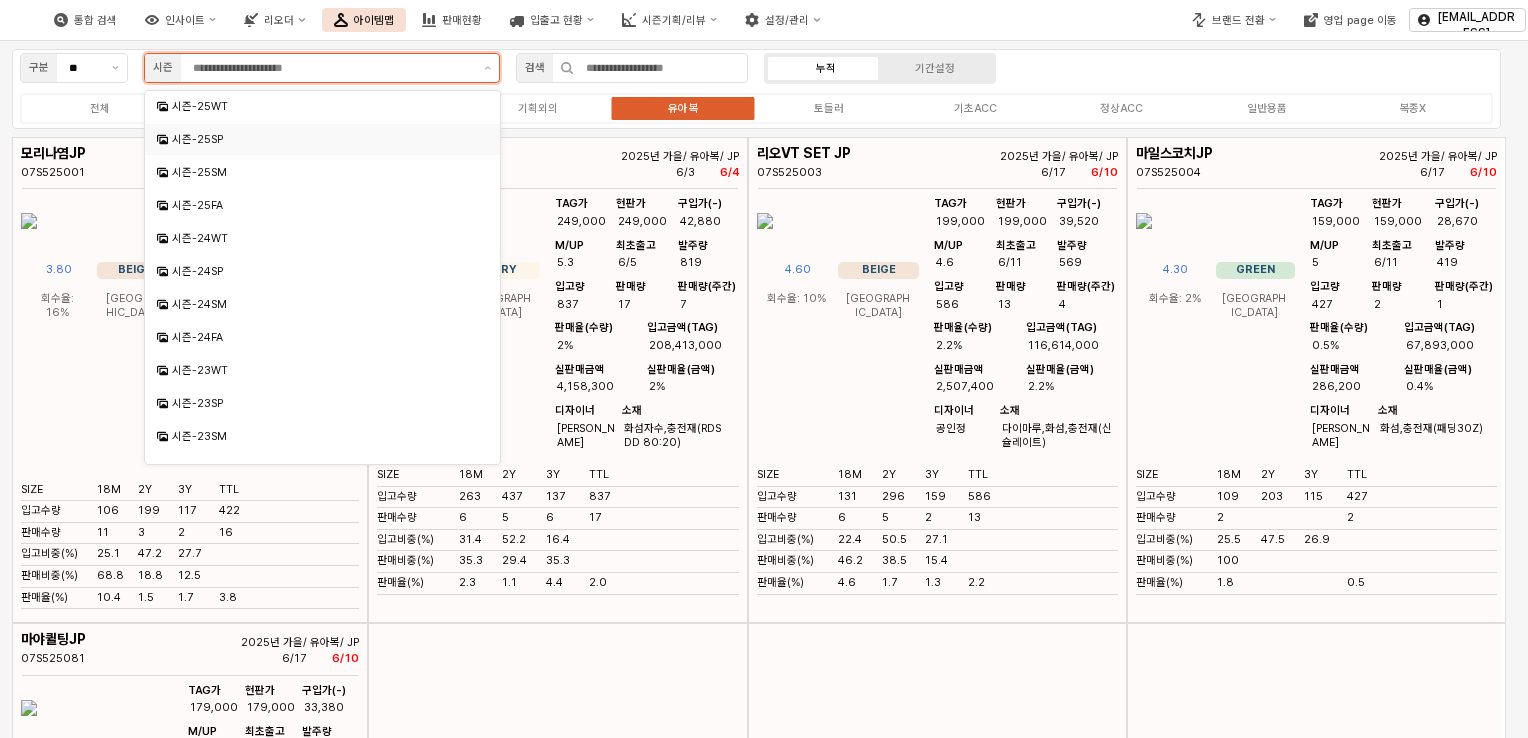 click on "시즌-25SP" at bounding box center (324, 139) 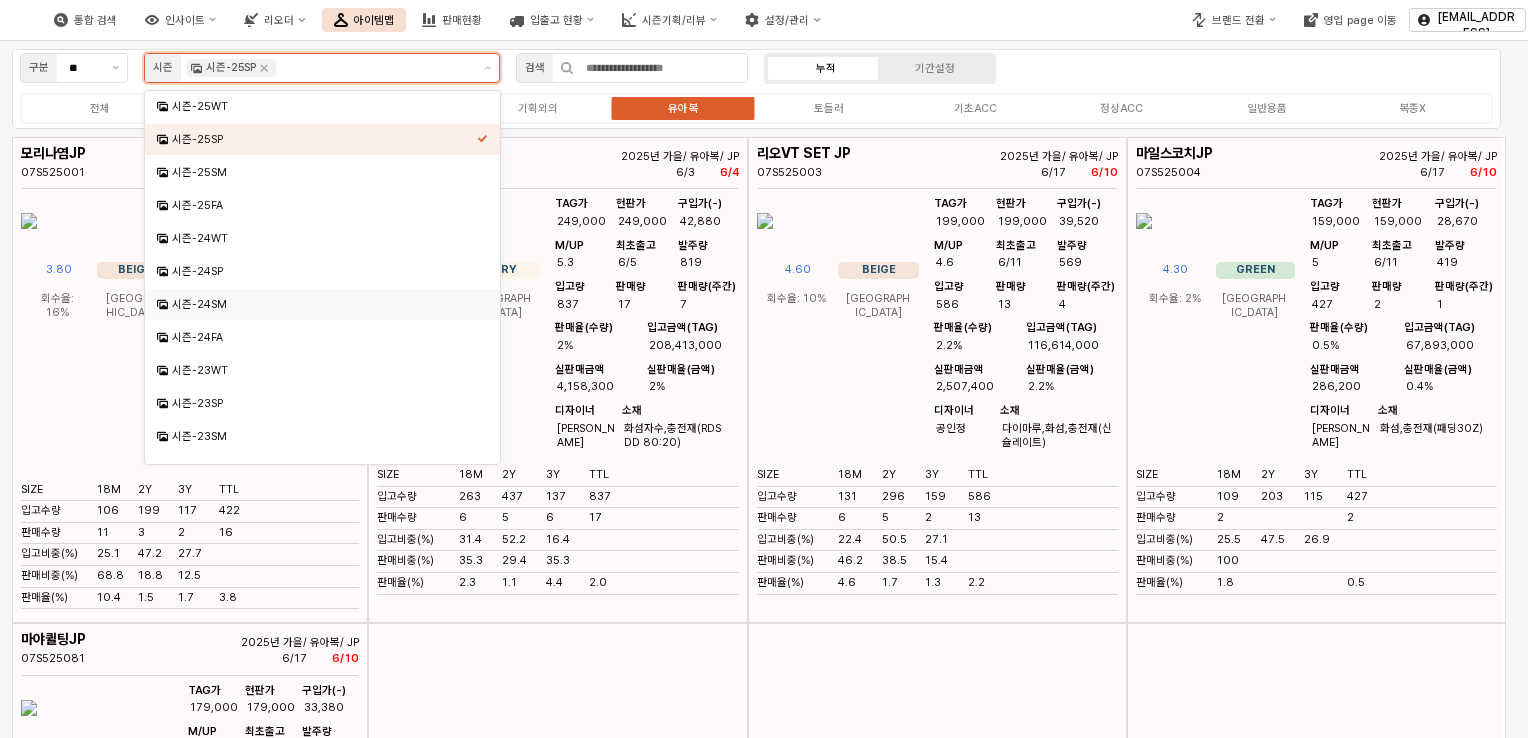 scroll, scrollTop: 20, scrollLeft: 0, axis: vertical 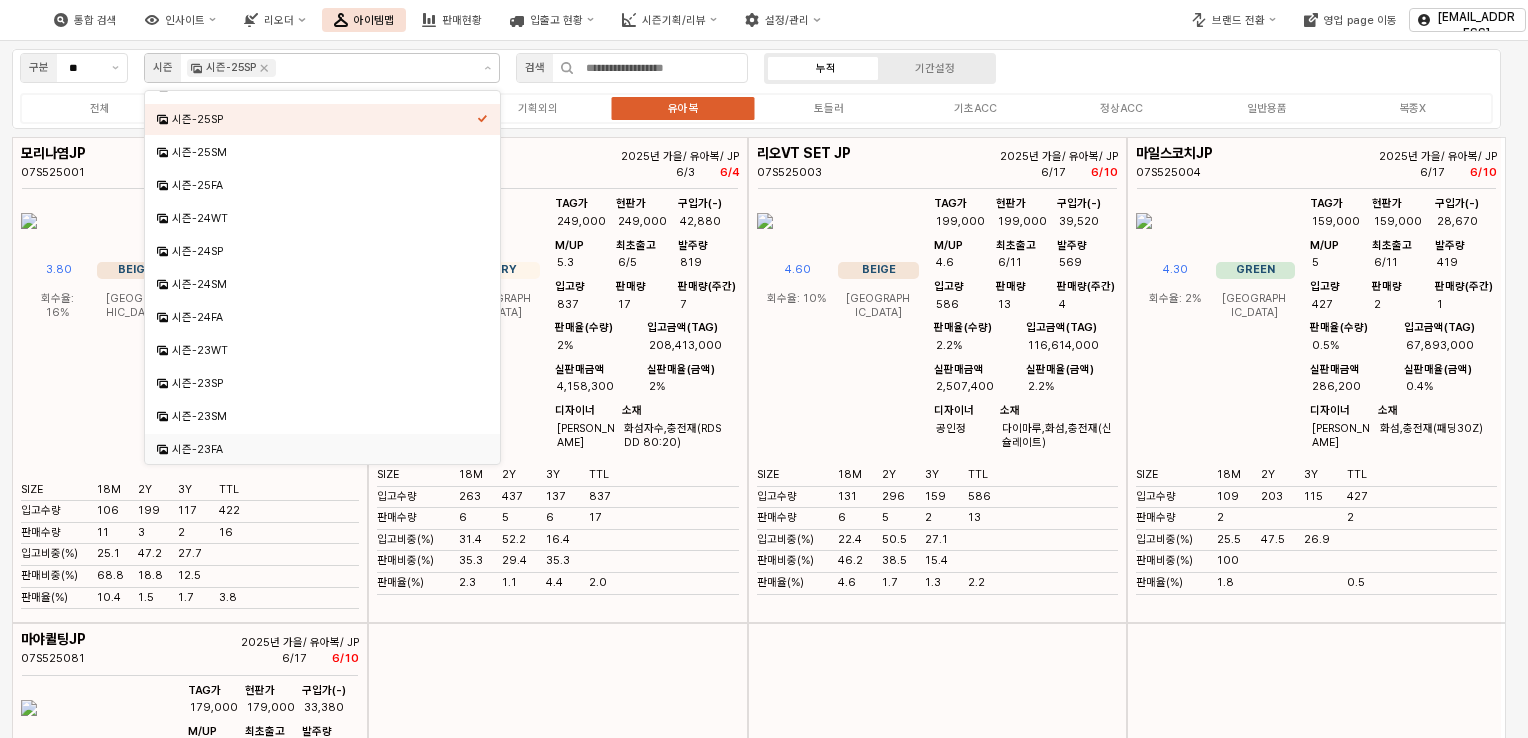 click at bounding box center [756, 5229] 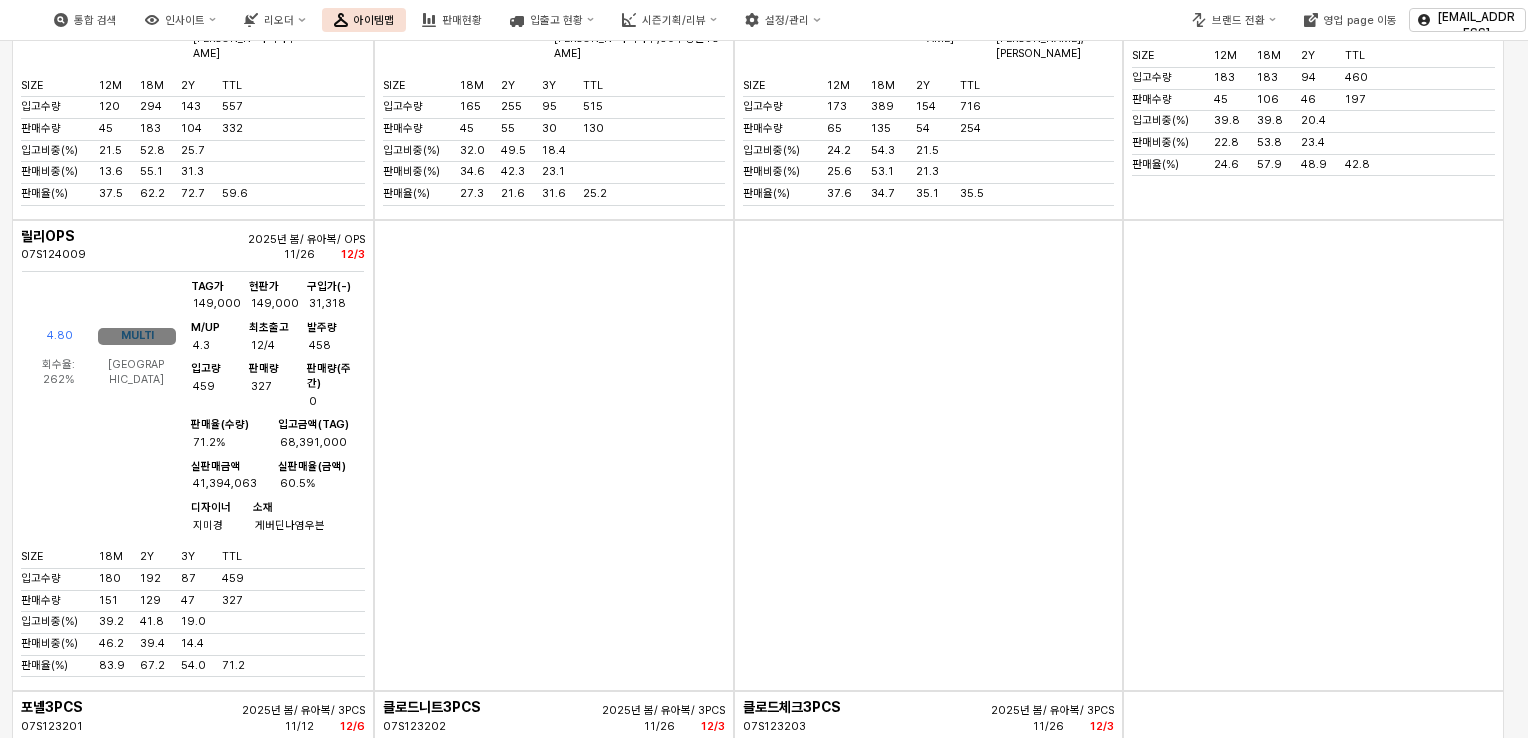 scroll, scrollTop: 8000, scrollLeft: 0, axis: vertical 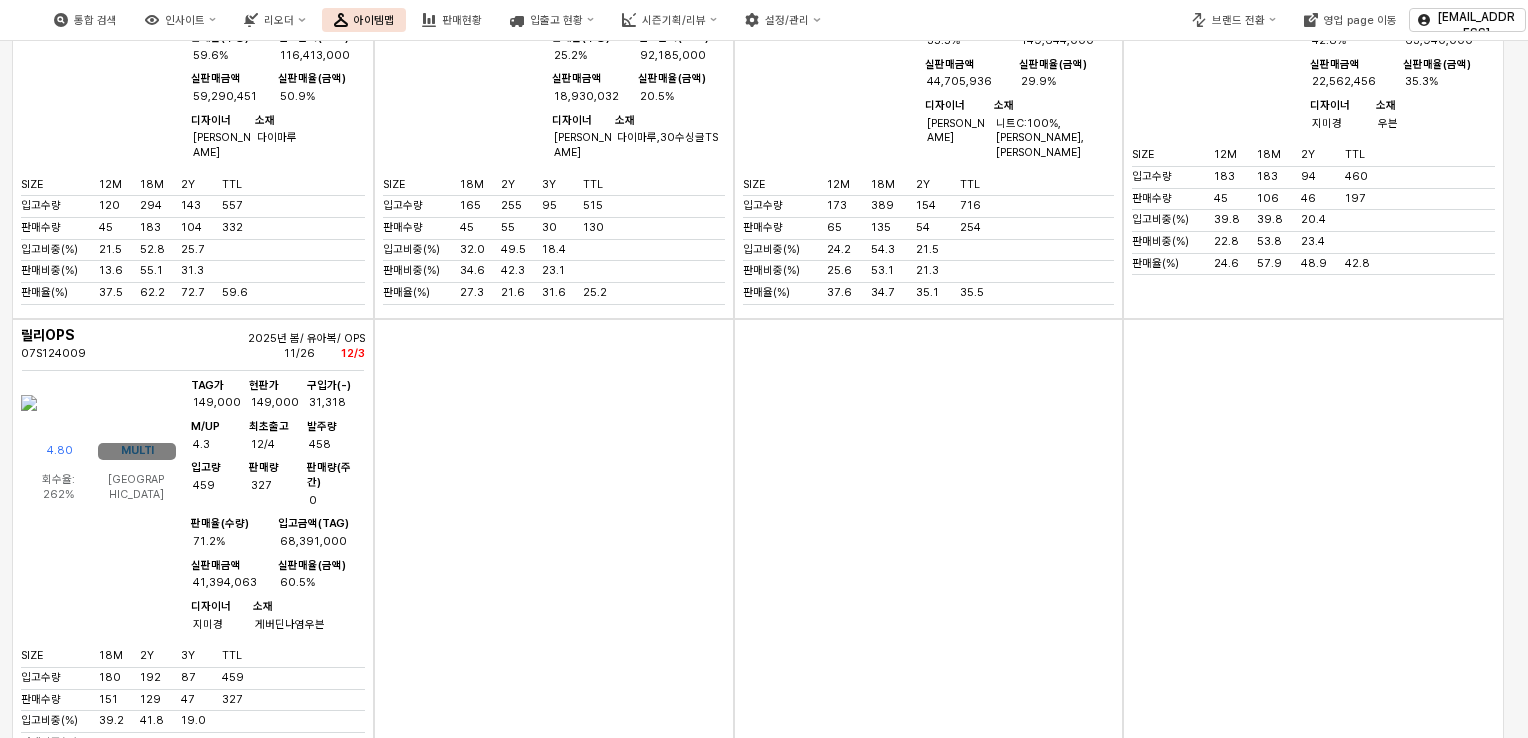 click at bounding box center [554, 555] 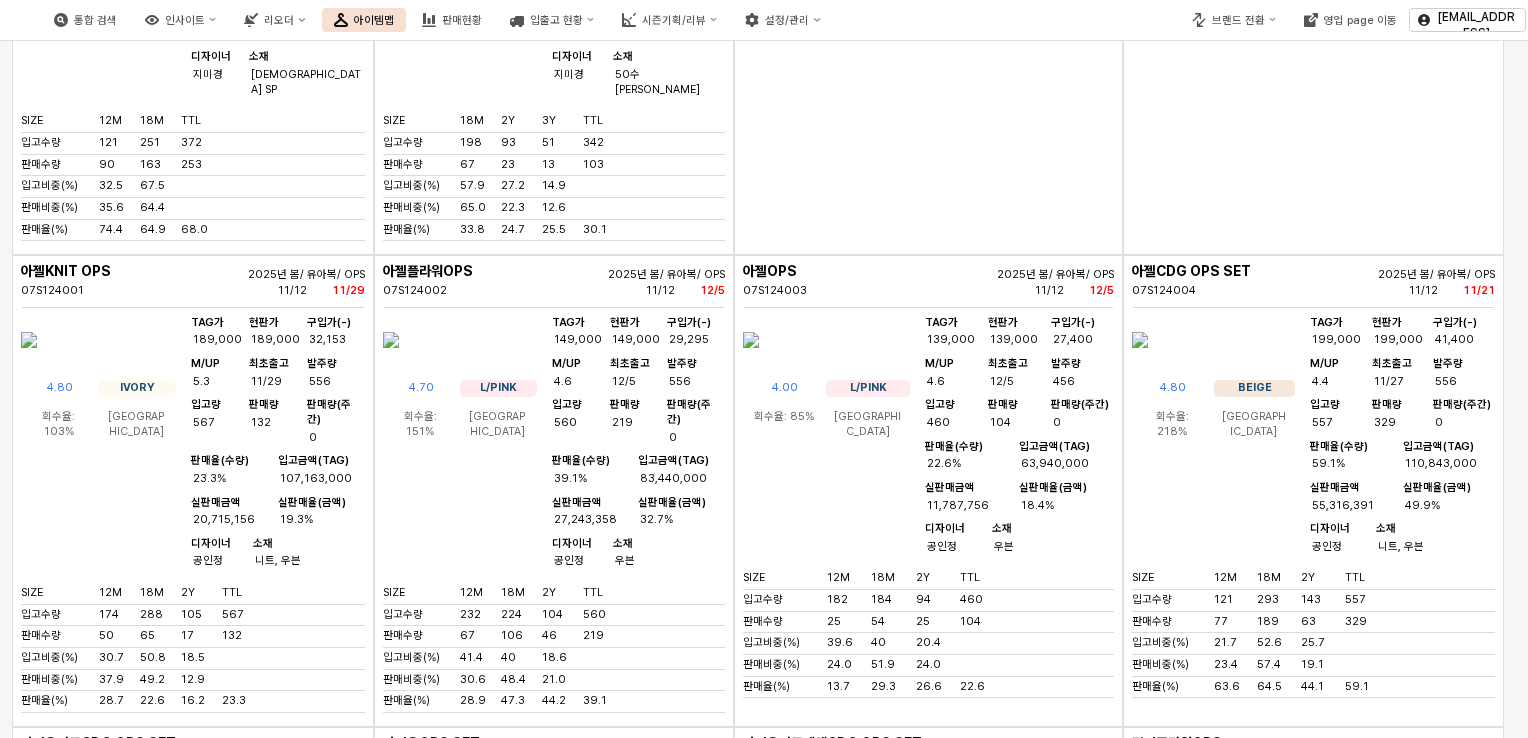 scroll, scrollTop: 7100, scrollLeft: 0, axis: vertical 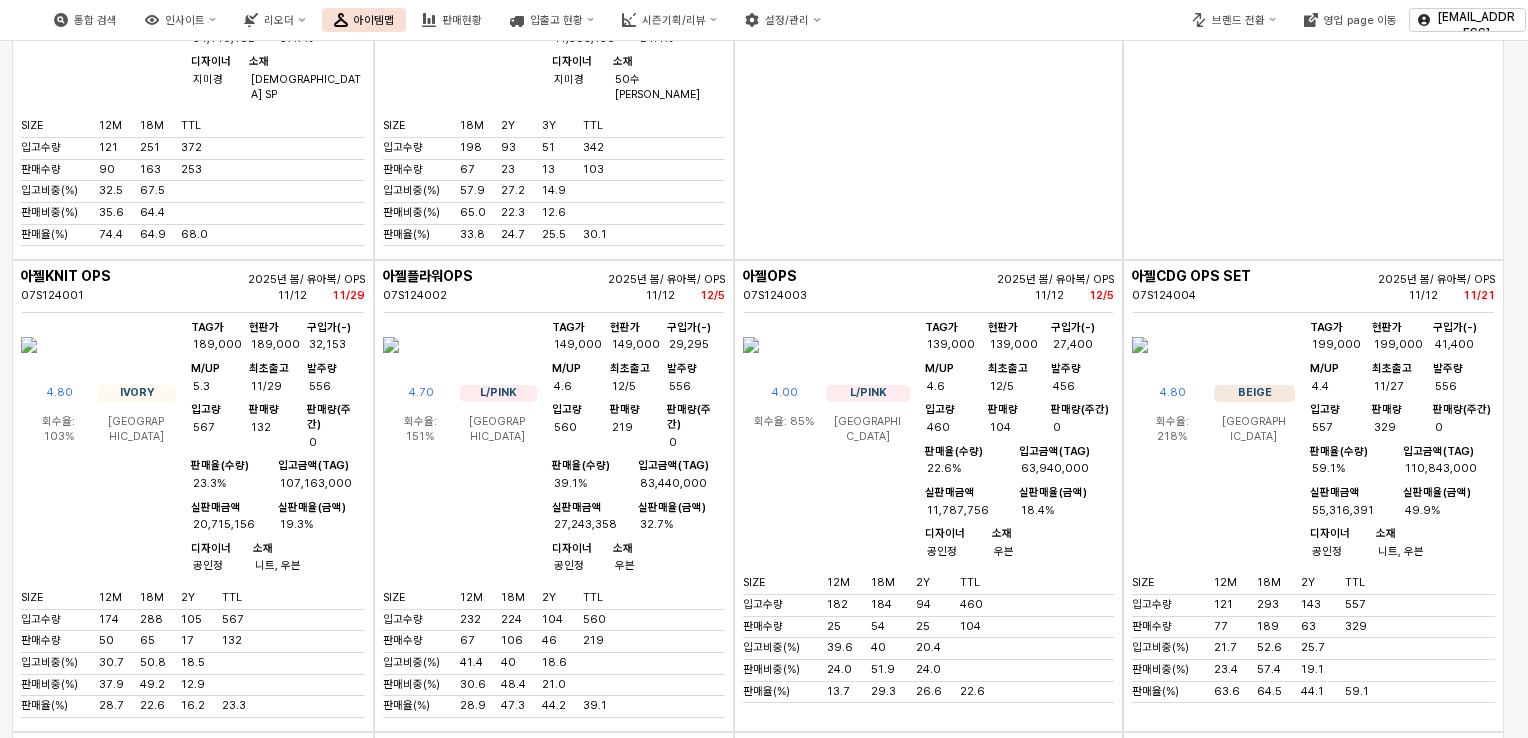 click on "30.6" at bounding box center [480, 685] 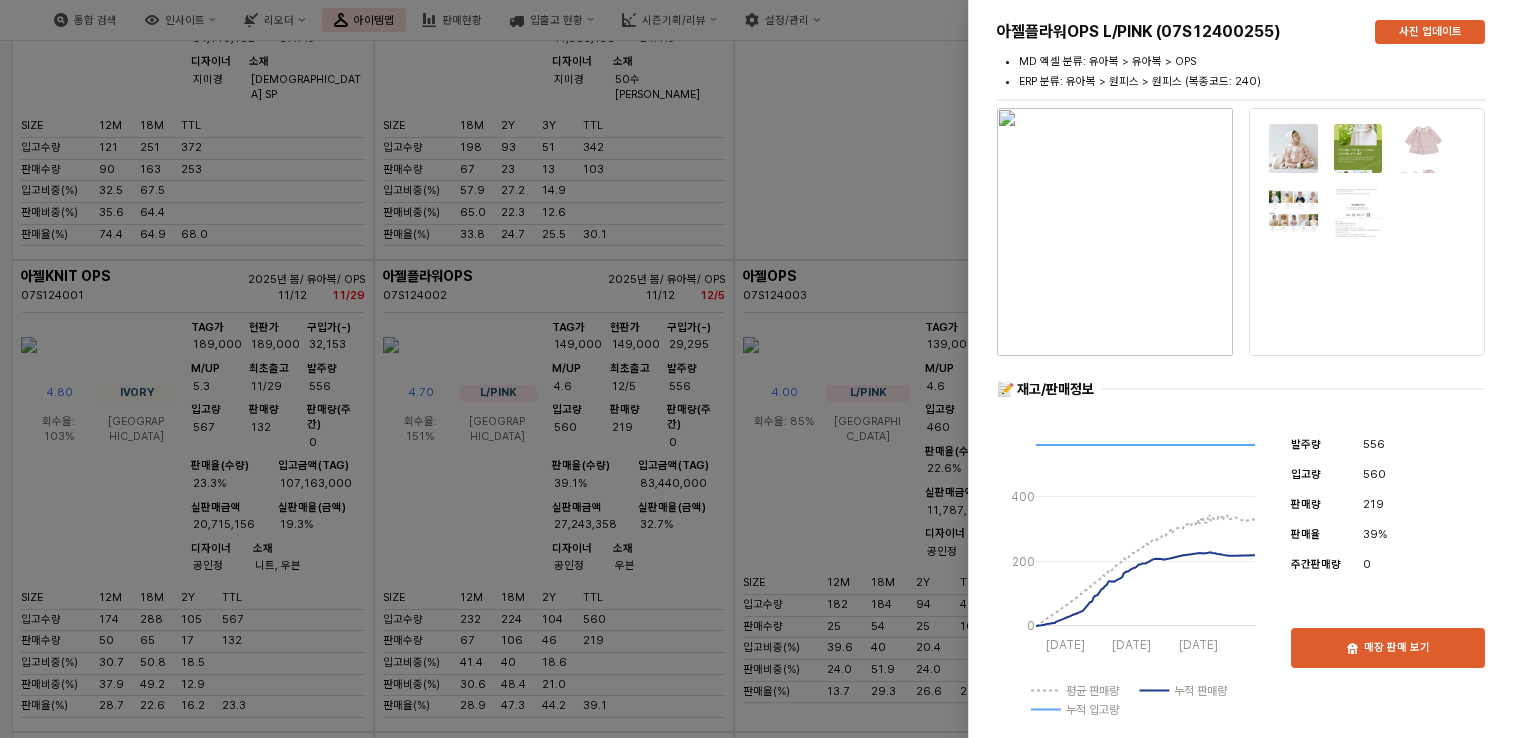 click at bounding box center [764, 369] 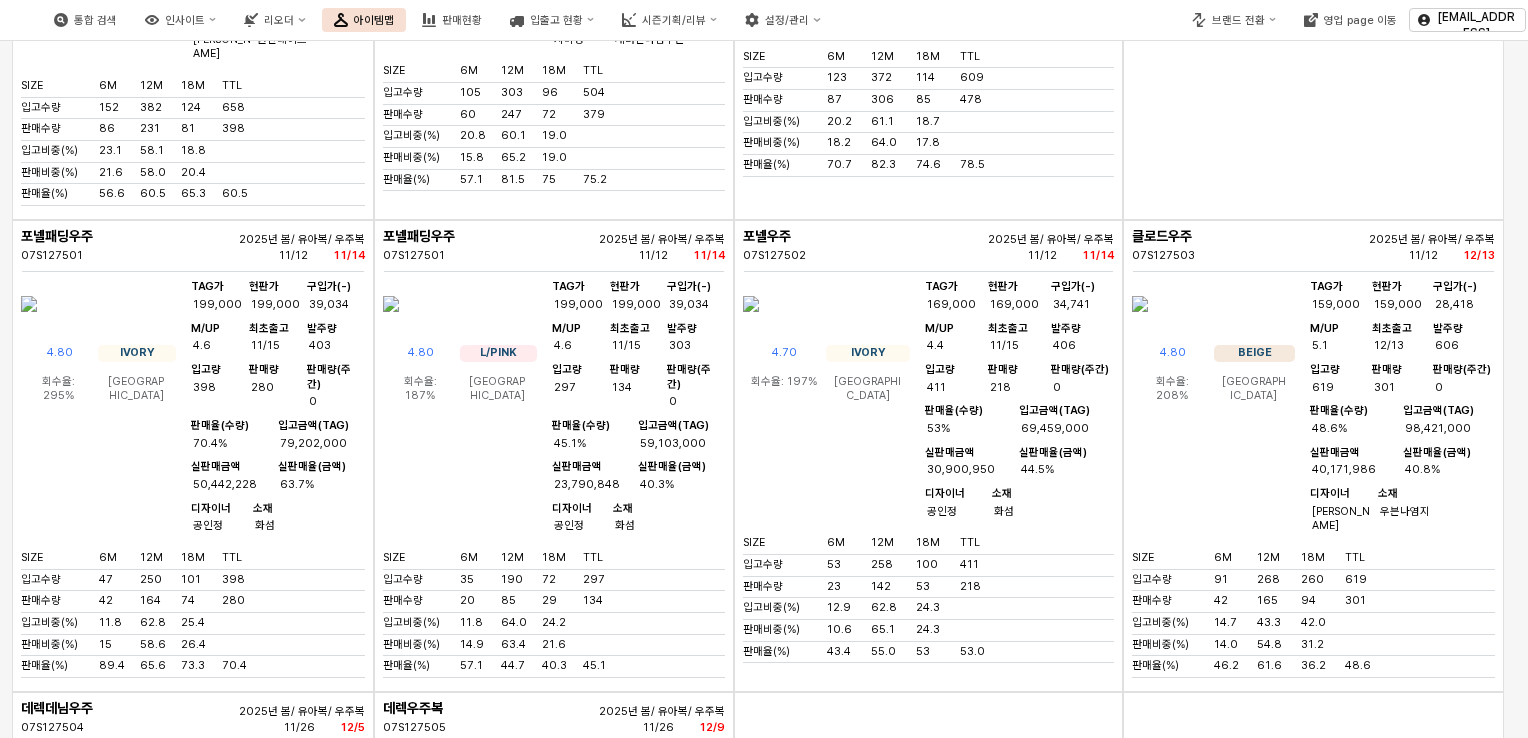 scroll, scrollTop: 6100, scrollLeft: 0, axis: vertical 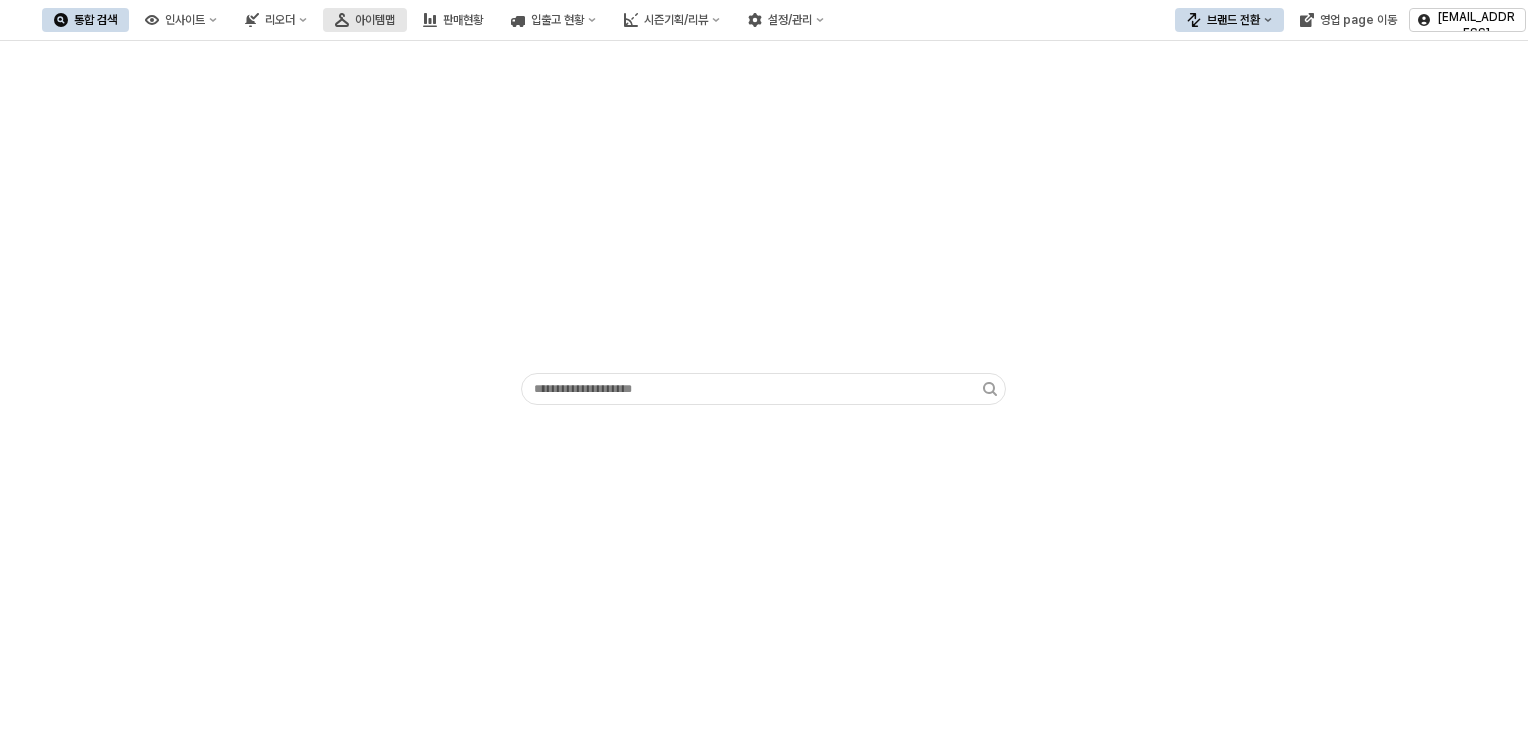 click on "아이템맵" at bounding box center [375, 20] 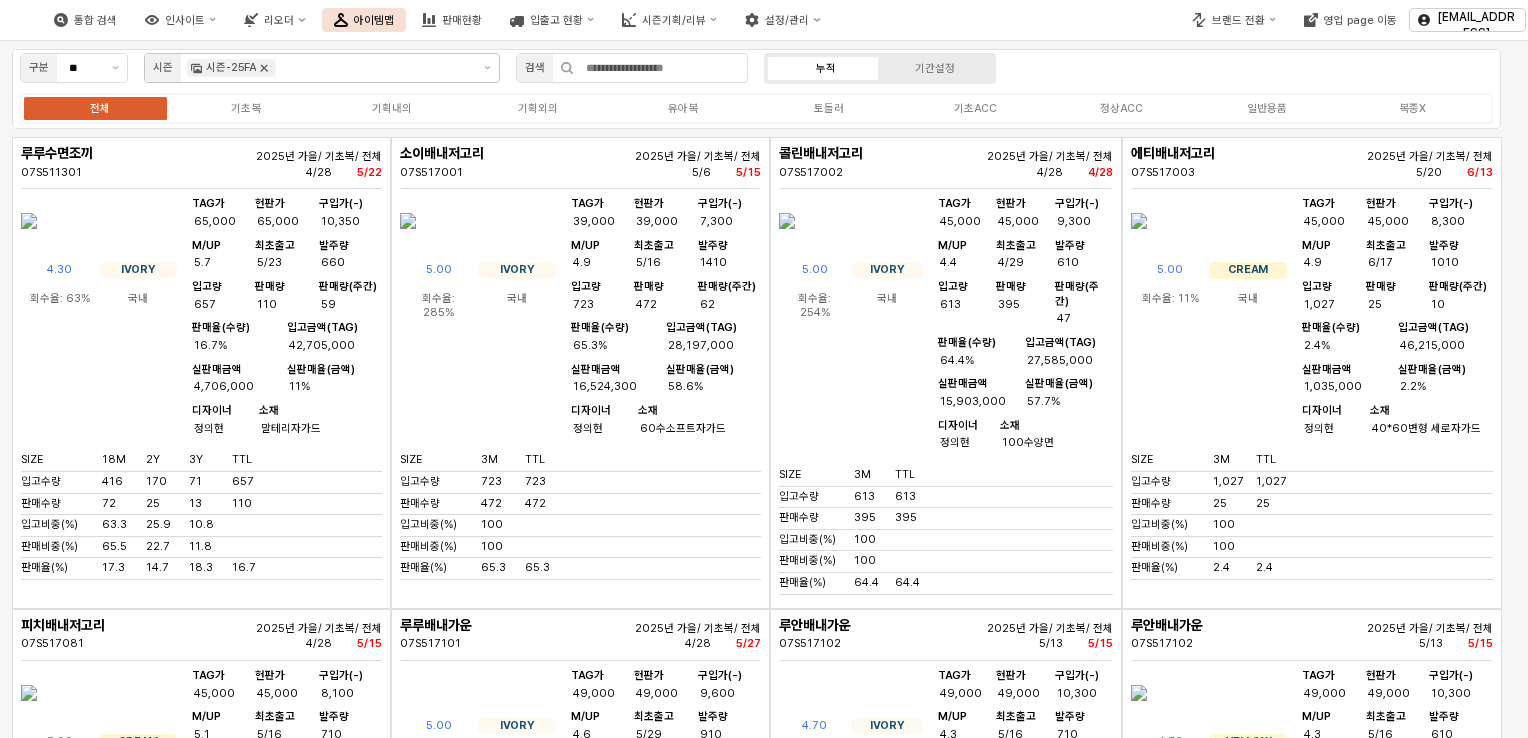 click 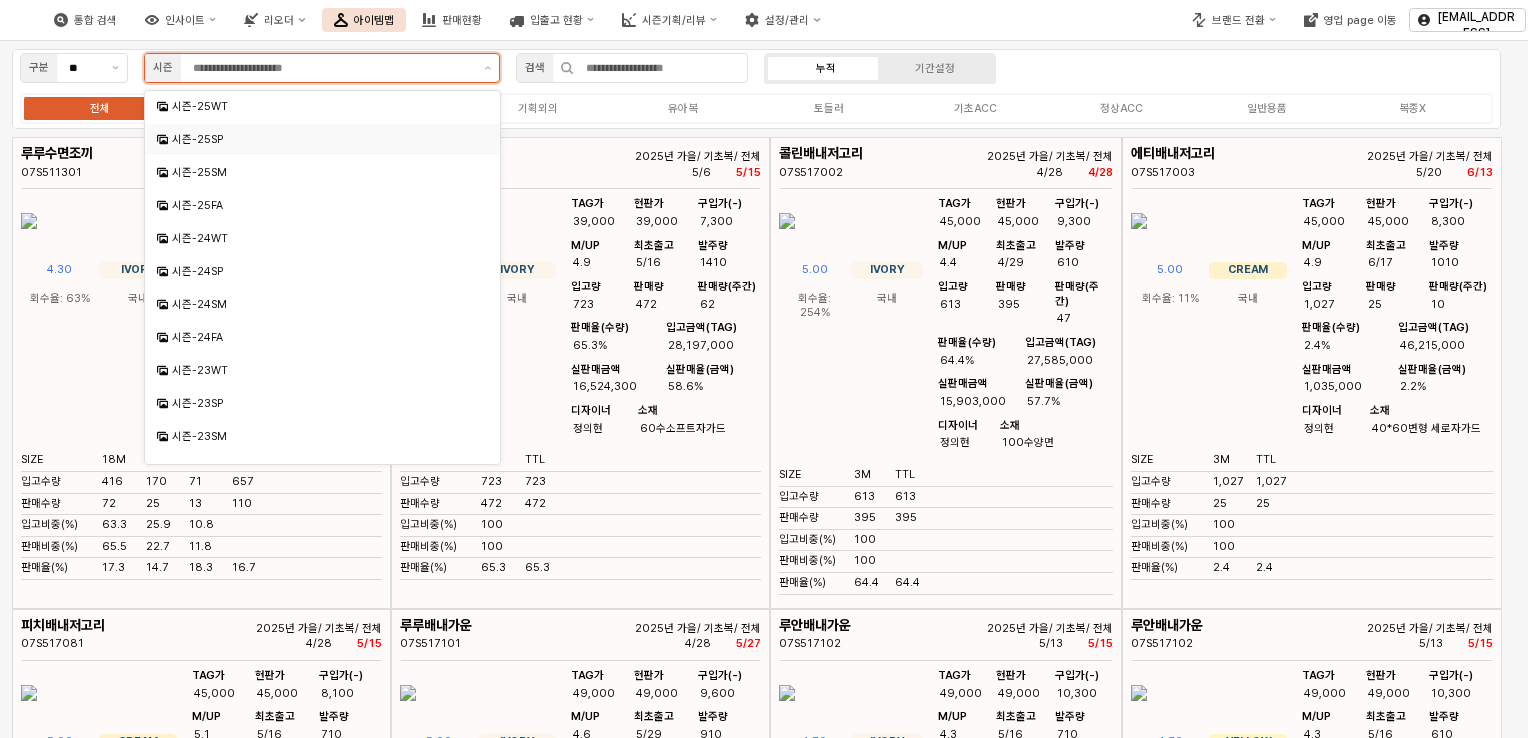 click on "시즌-25SP" at bounding box center (324, 139) 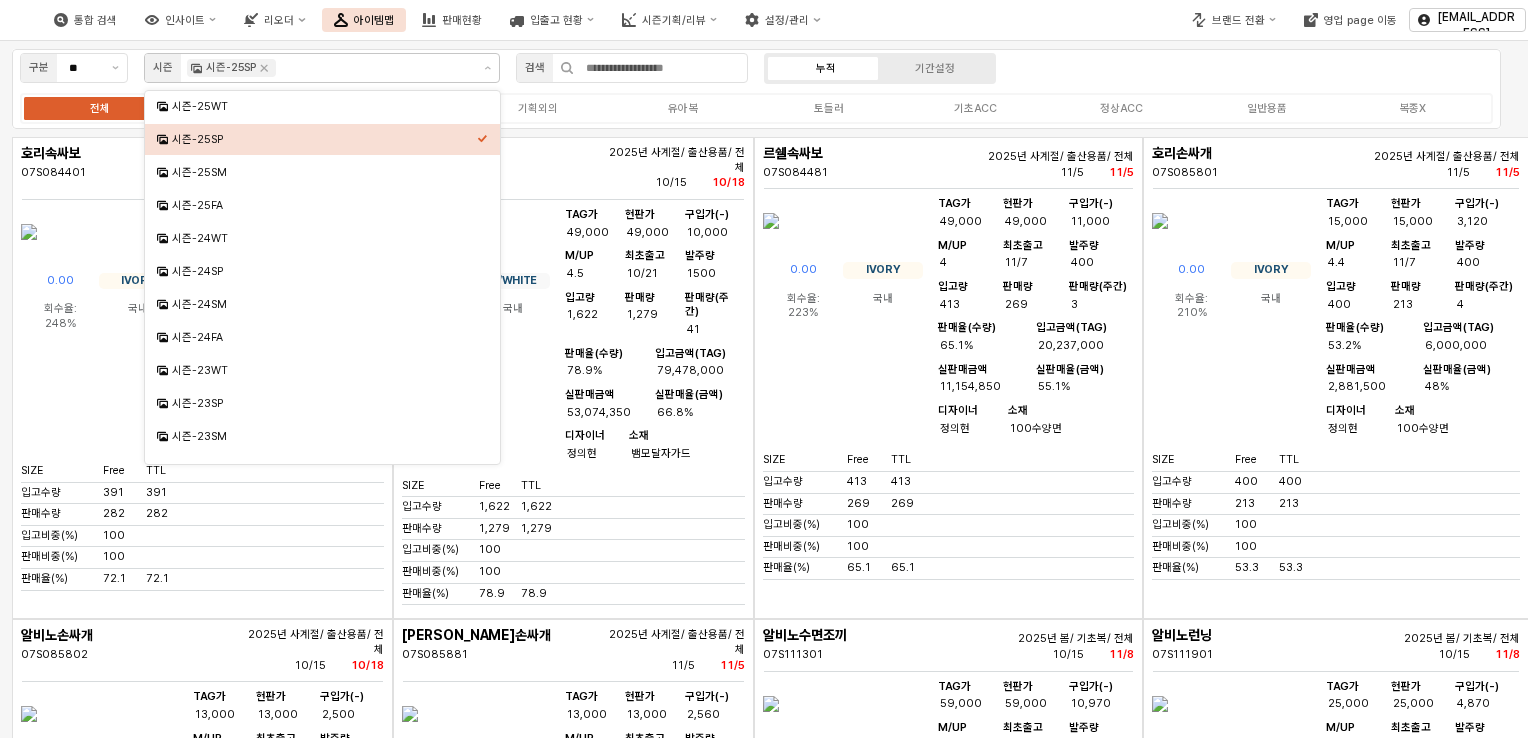 click on "구분 ** 시즌 시즌-25SP 검색 누적 기간설정 전체 기초복 기획내의 기획외의 유아복 토들러 기초ACC 정상ACC 일반용품 복종X" at bounding box center (764, 13197) 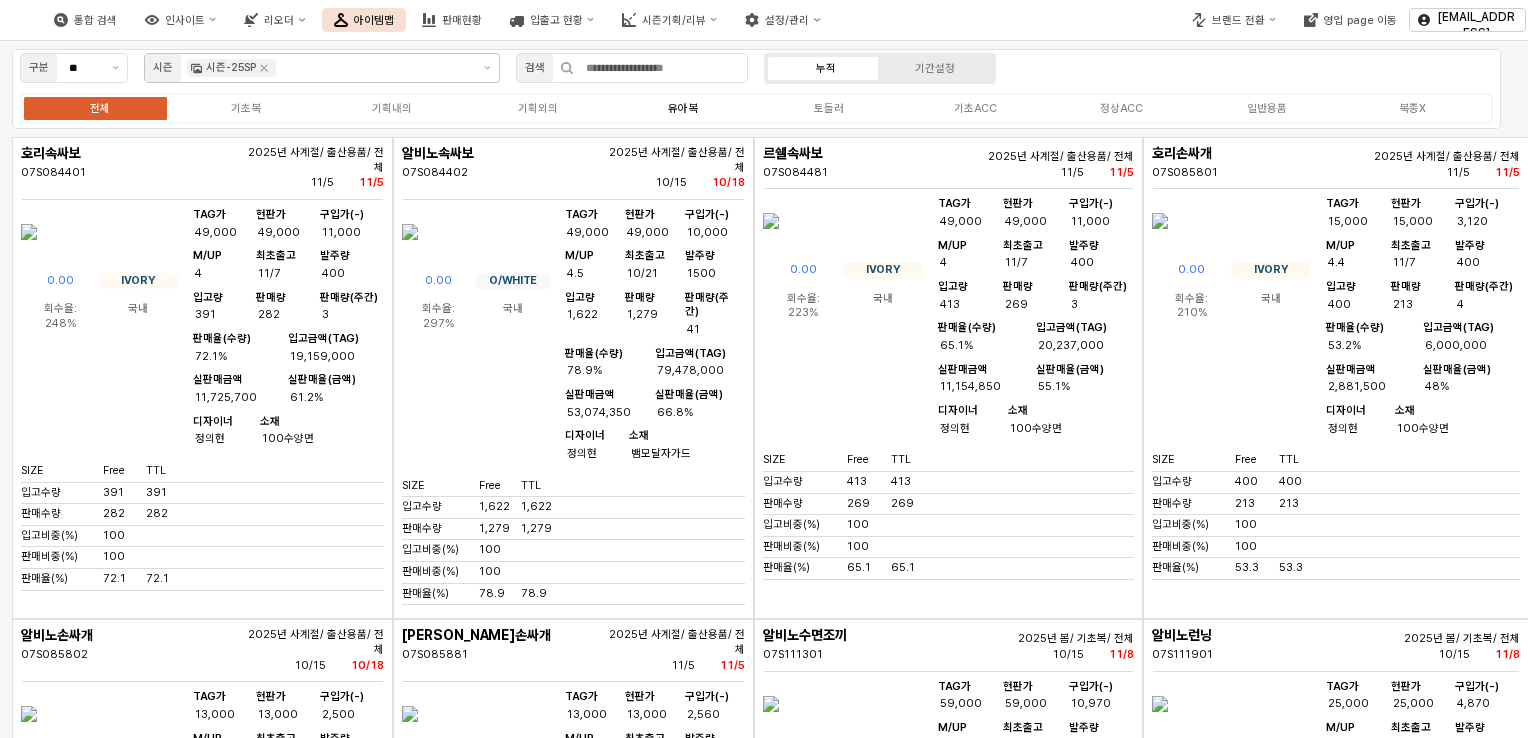 click on "유아복" at bounding box center (684, 108) 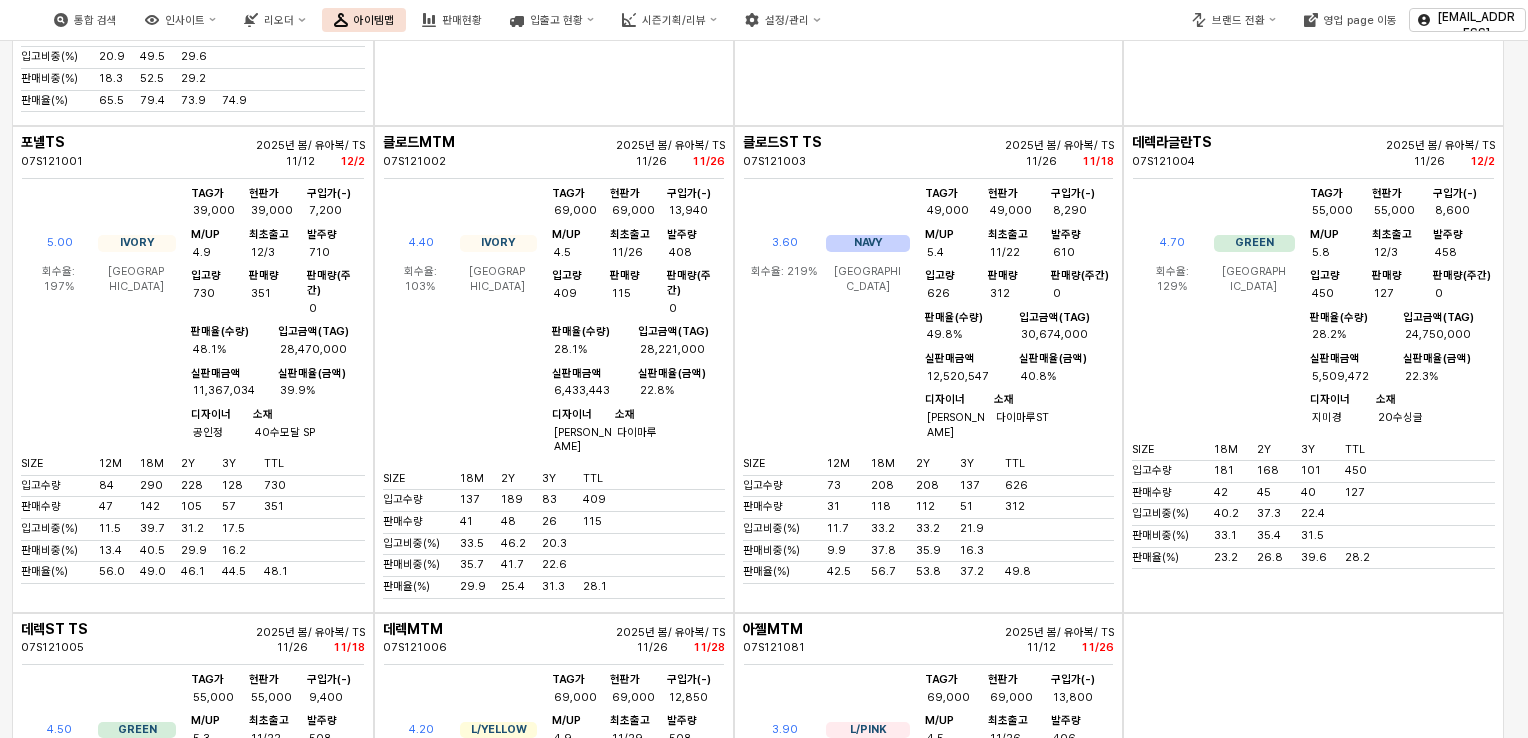 scroll, scrollTop: 3000, scrollLeft: 0, axis: vertical 